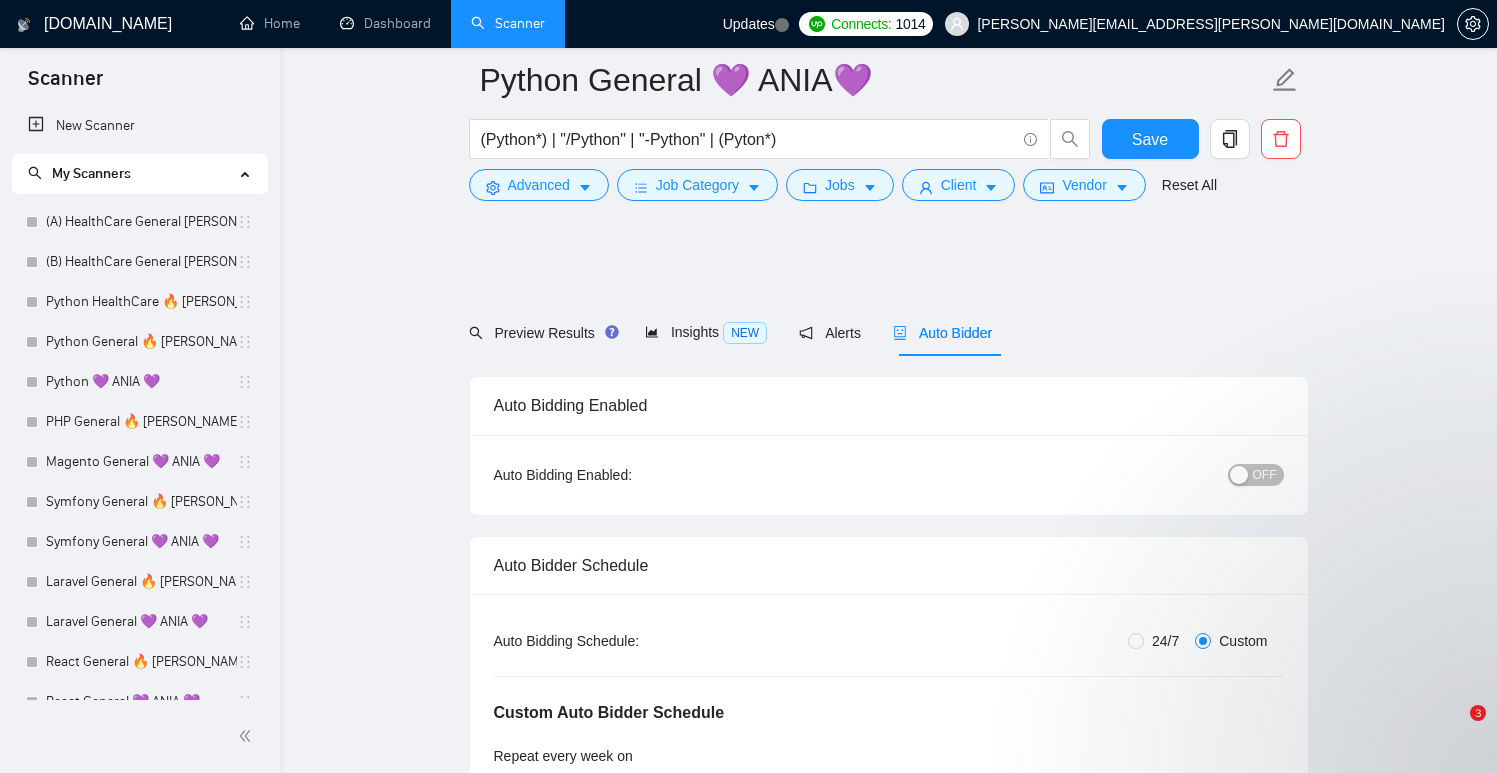 scroll, scrollTop: 2030, scrollLeft: 0, axis: vertical 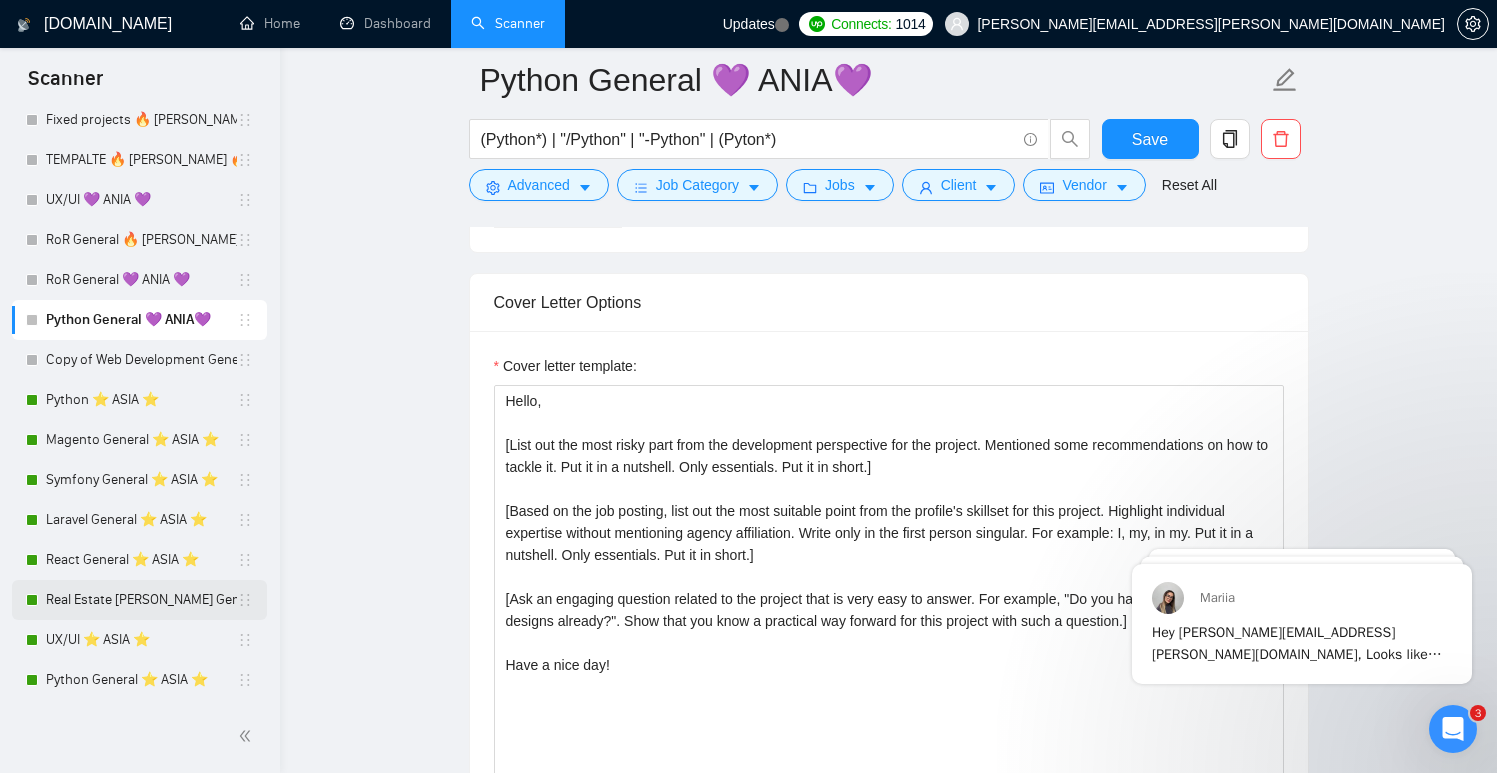 click on "Real Estate [PERSON_NAME] General ⭐️ ASIA ⭐️" at bounding box center [141, 600] 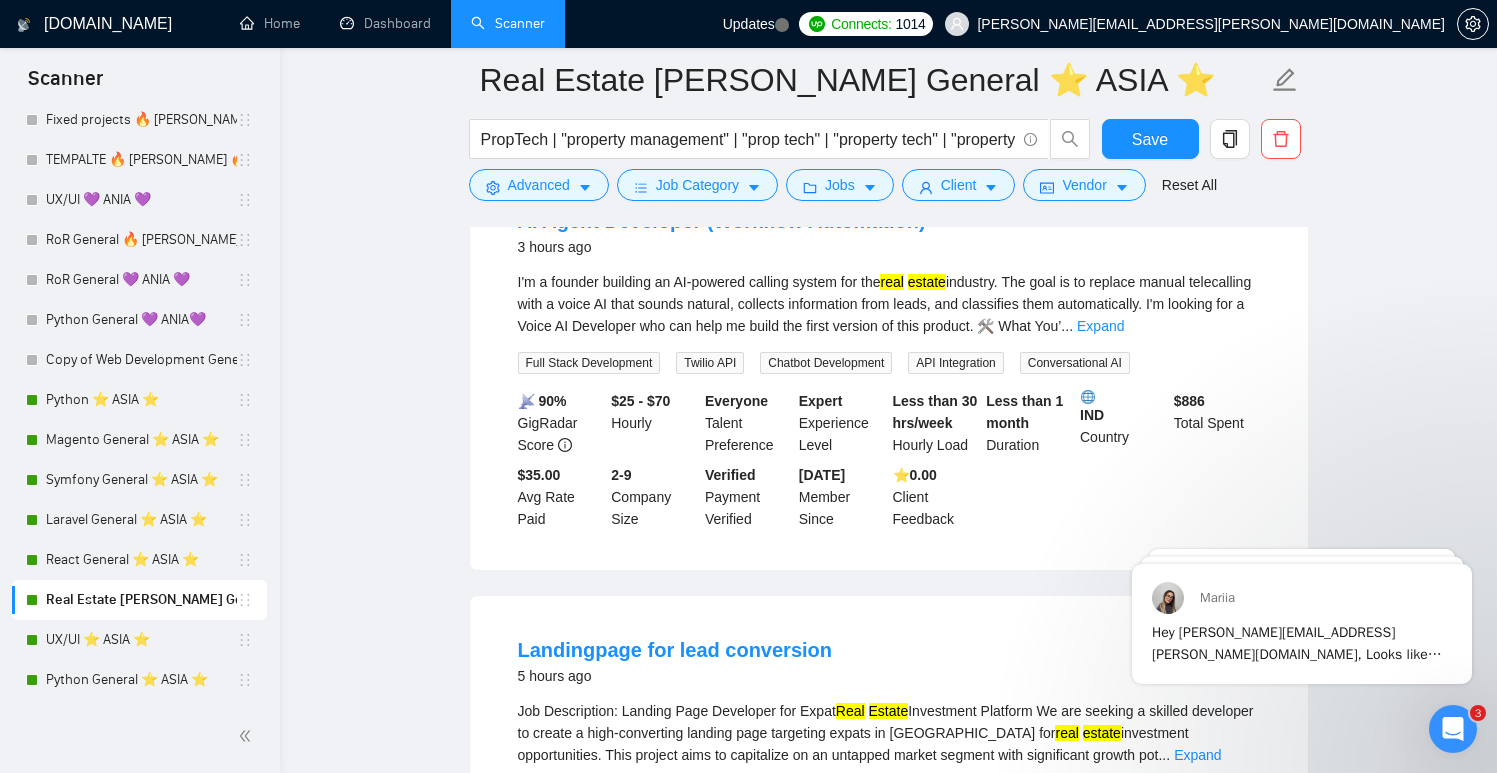 scroll, scrollTop: 728, scrollLeft: 0, axis: vertical 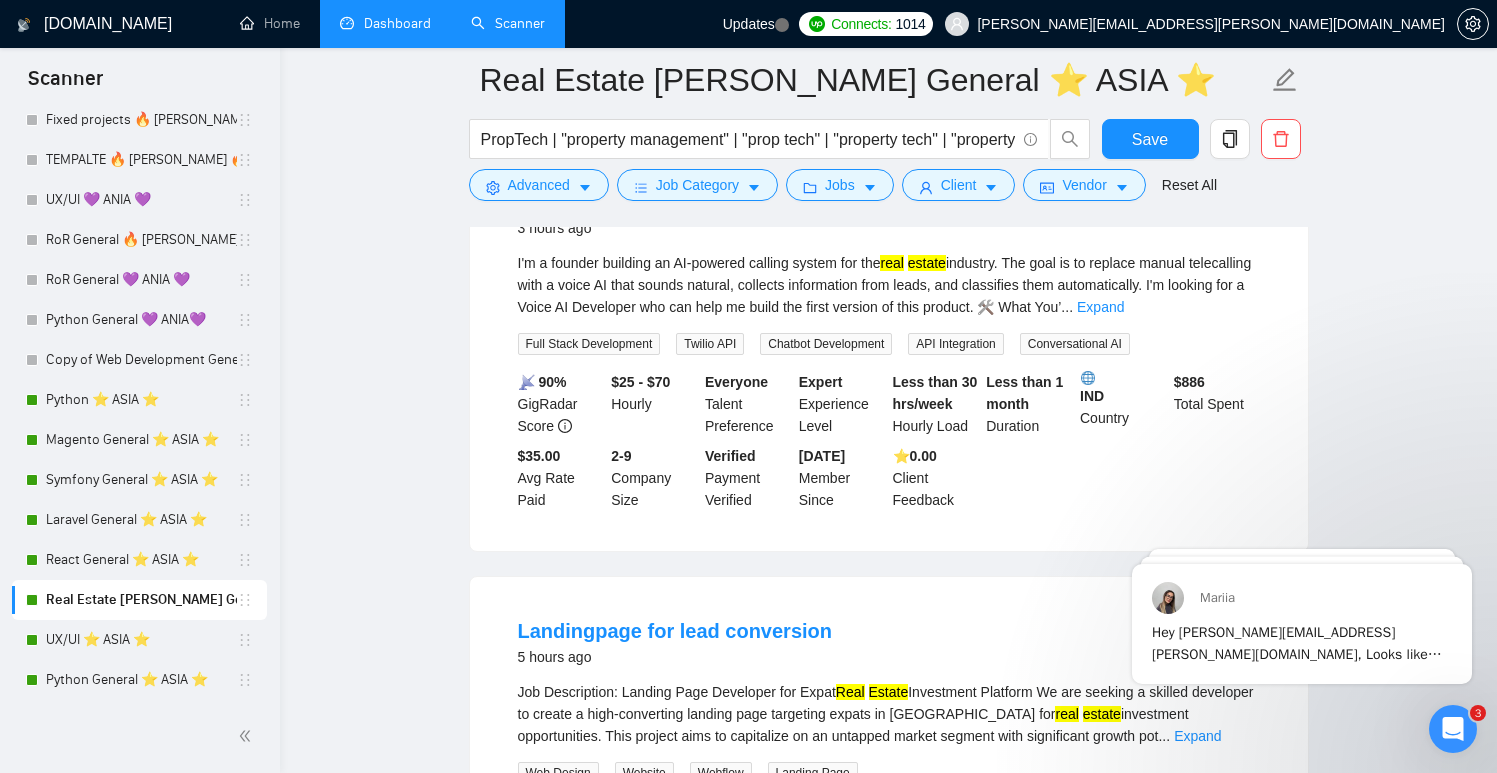 click on "Dashboard" at bounding box center [385, 23] 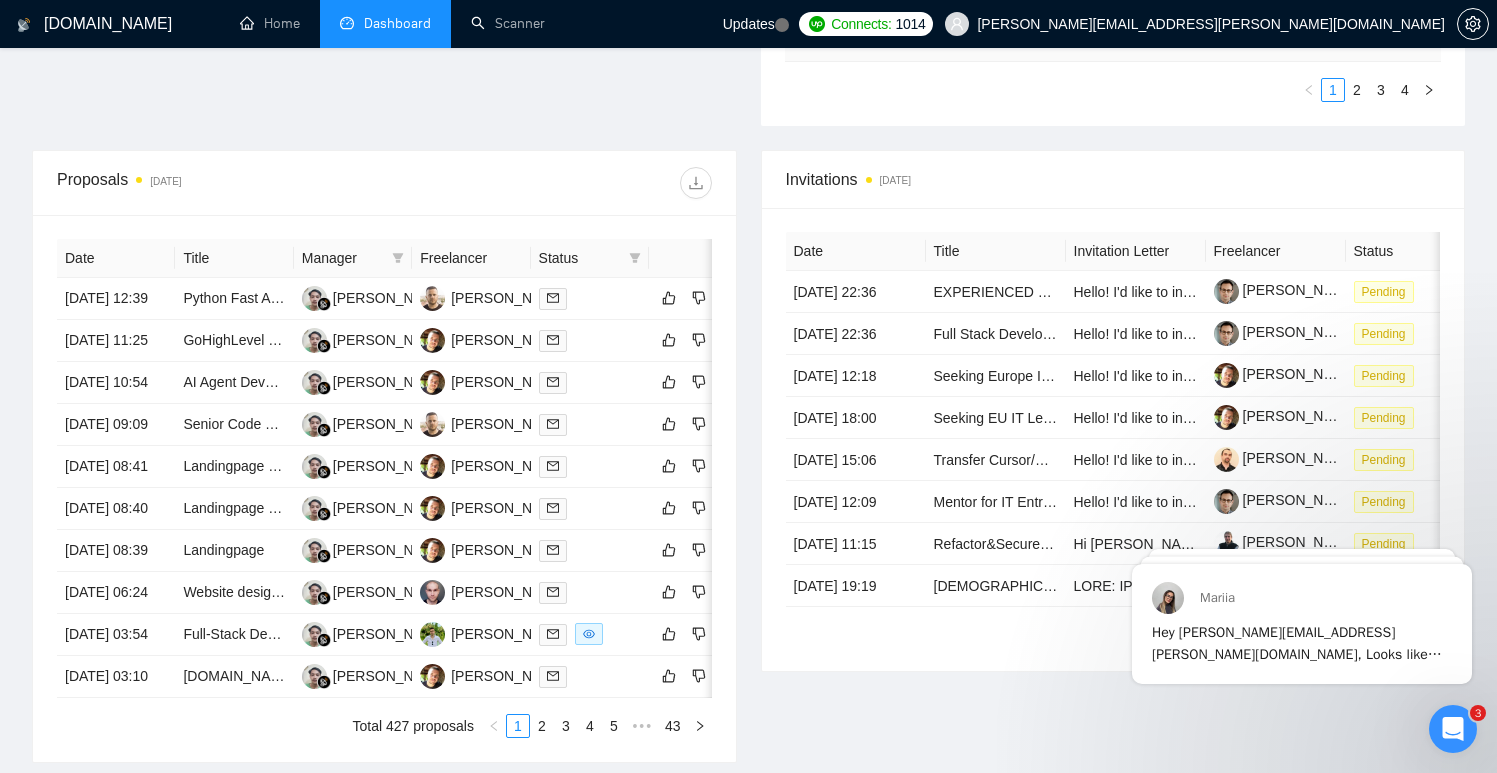 scroll, scrollTop: 694, scrollLeft: 0, axis: vertical 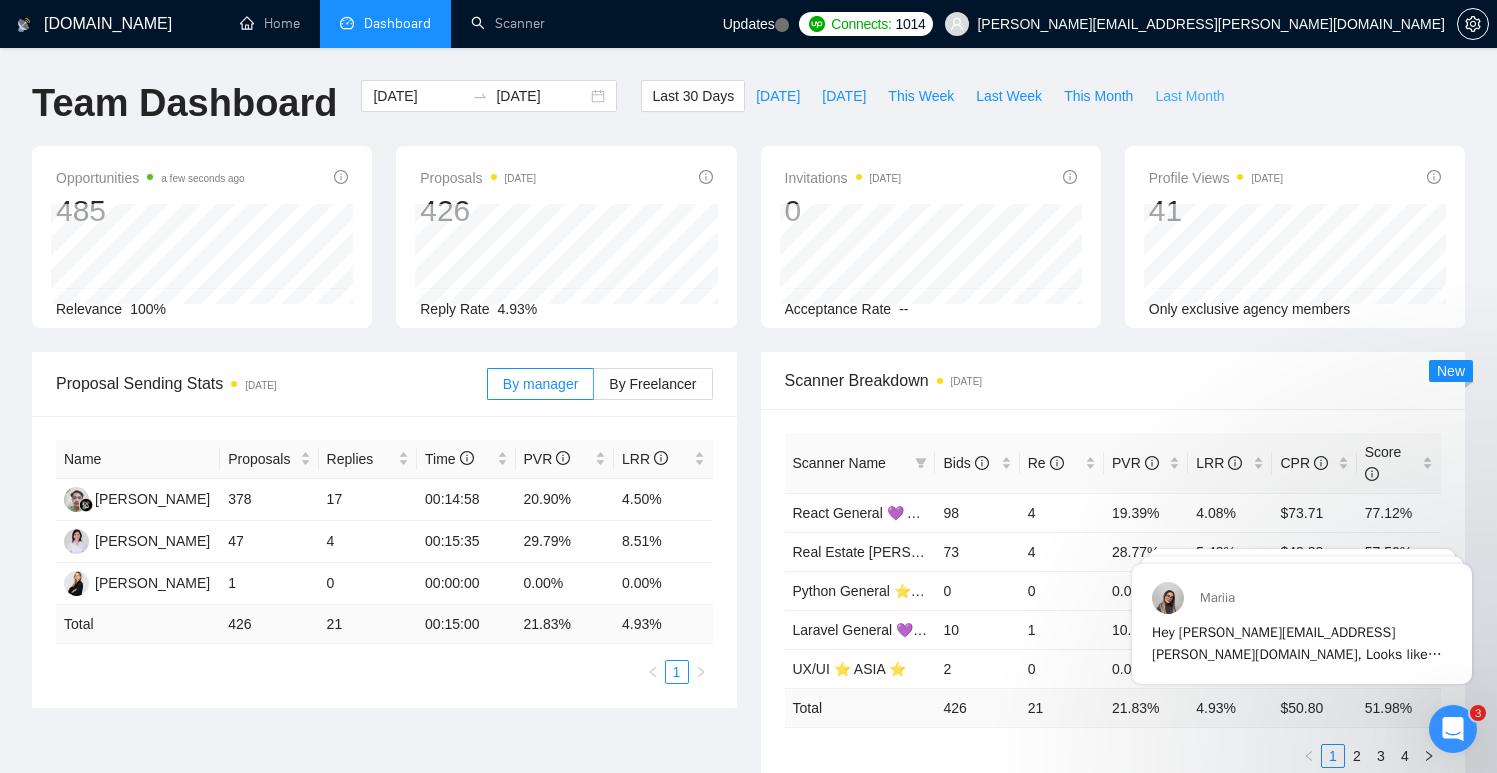 click on "Last Month" at bounding box center [1189, 96] 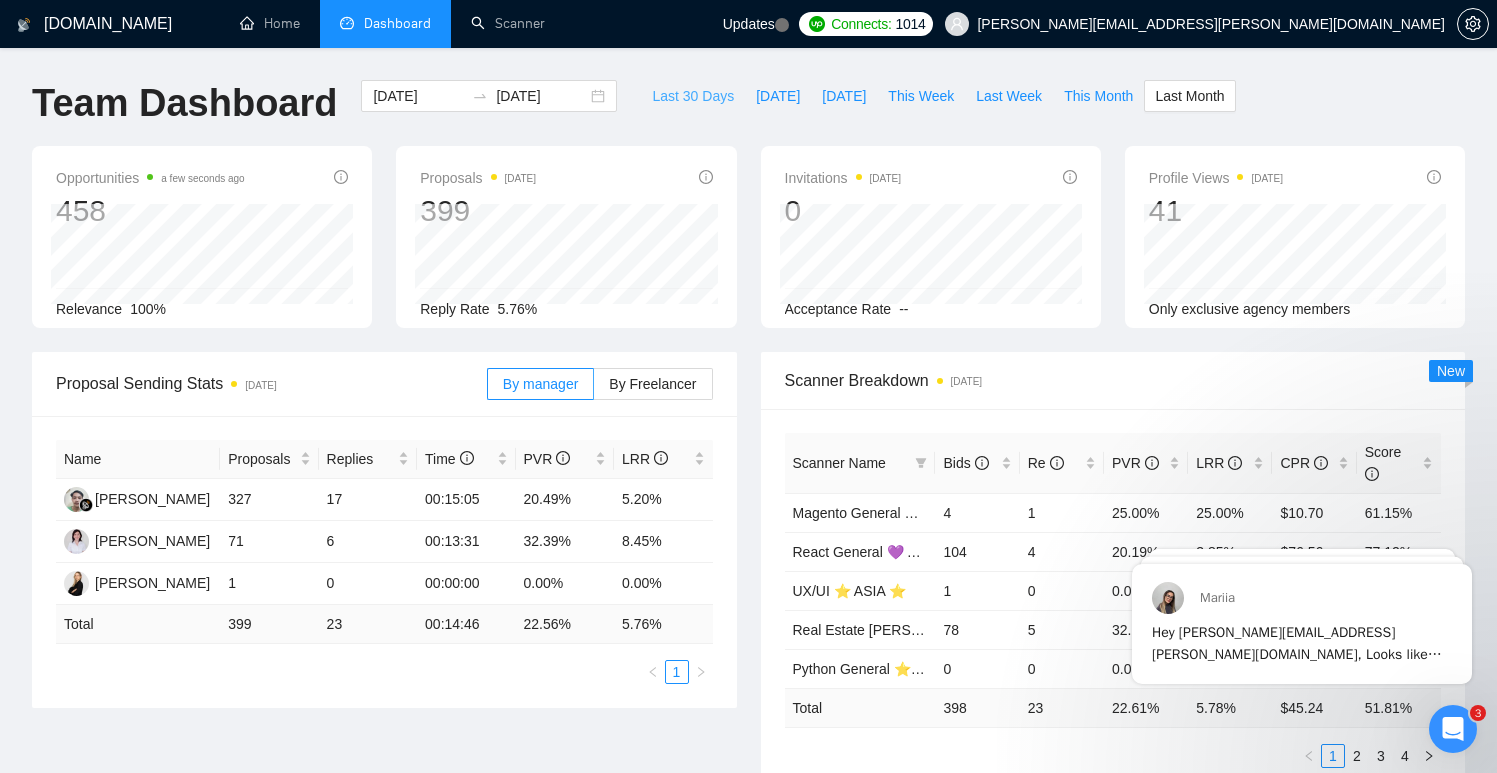 click on "Last 30 Days" at bounding box center (693, 96) 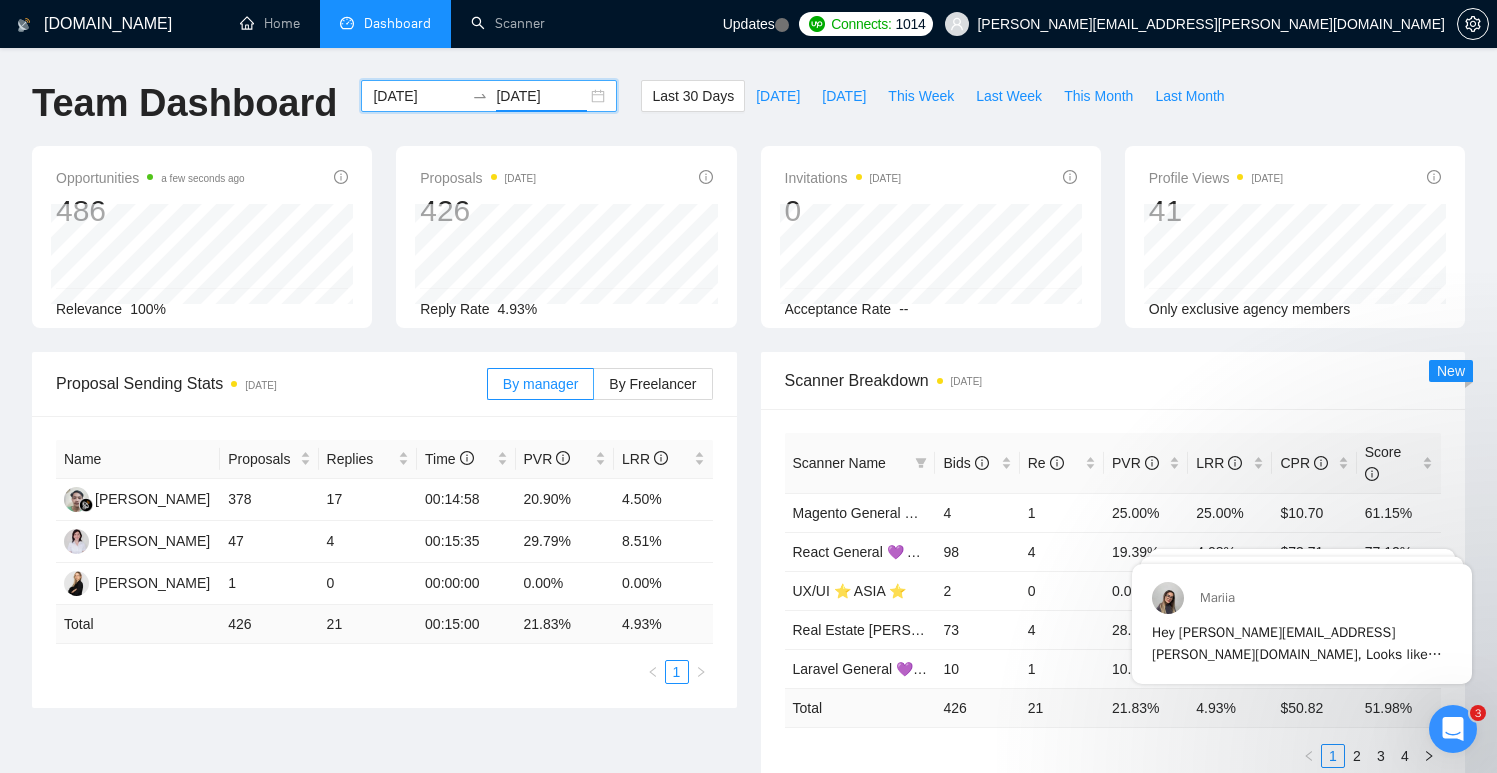 click on "[DATE]" at bounding box center (541, 96) 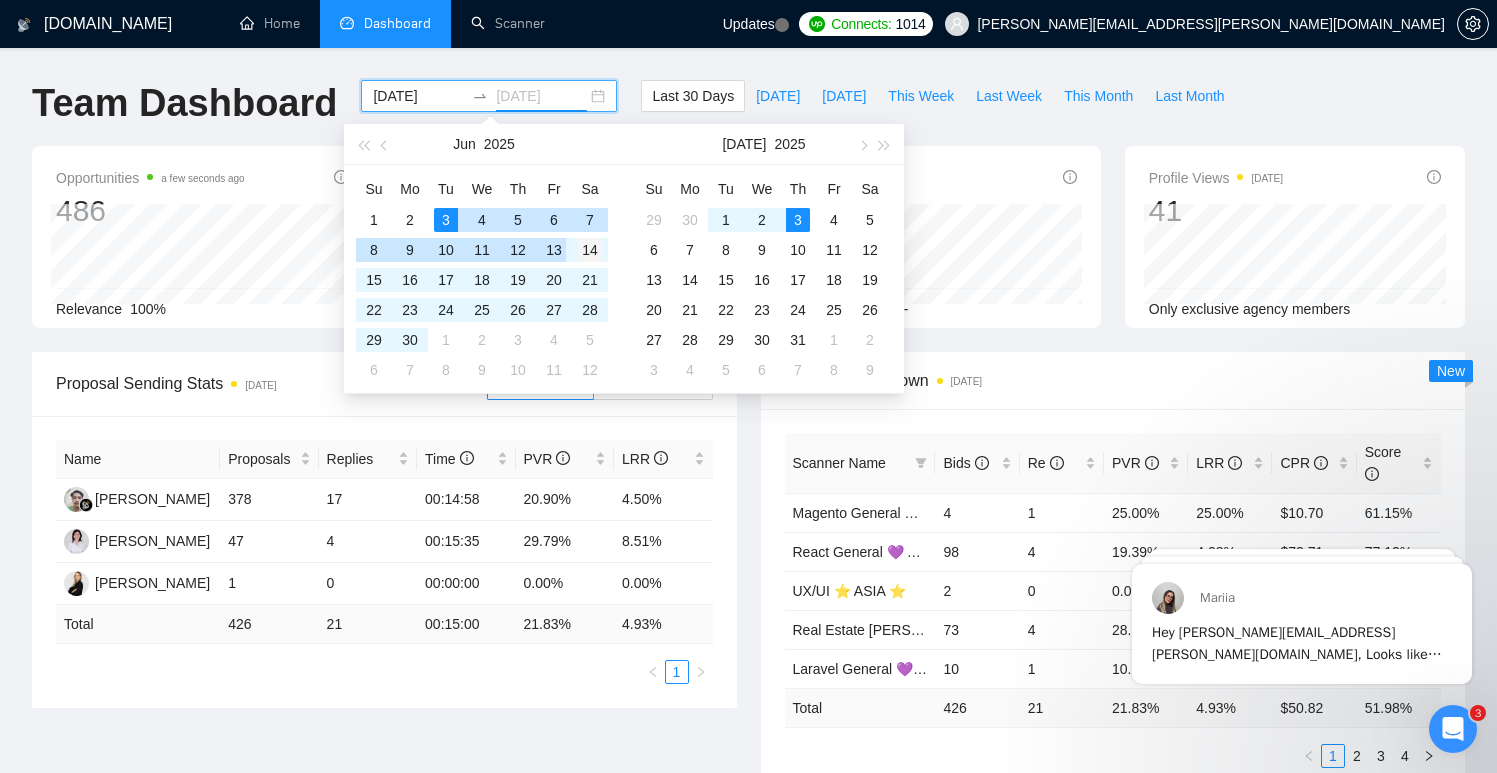 type on "[DATE]" 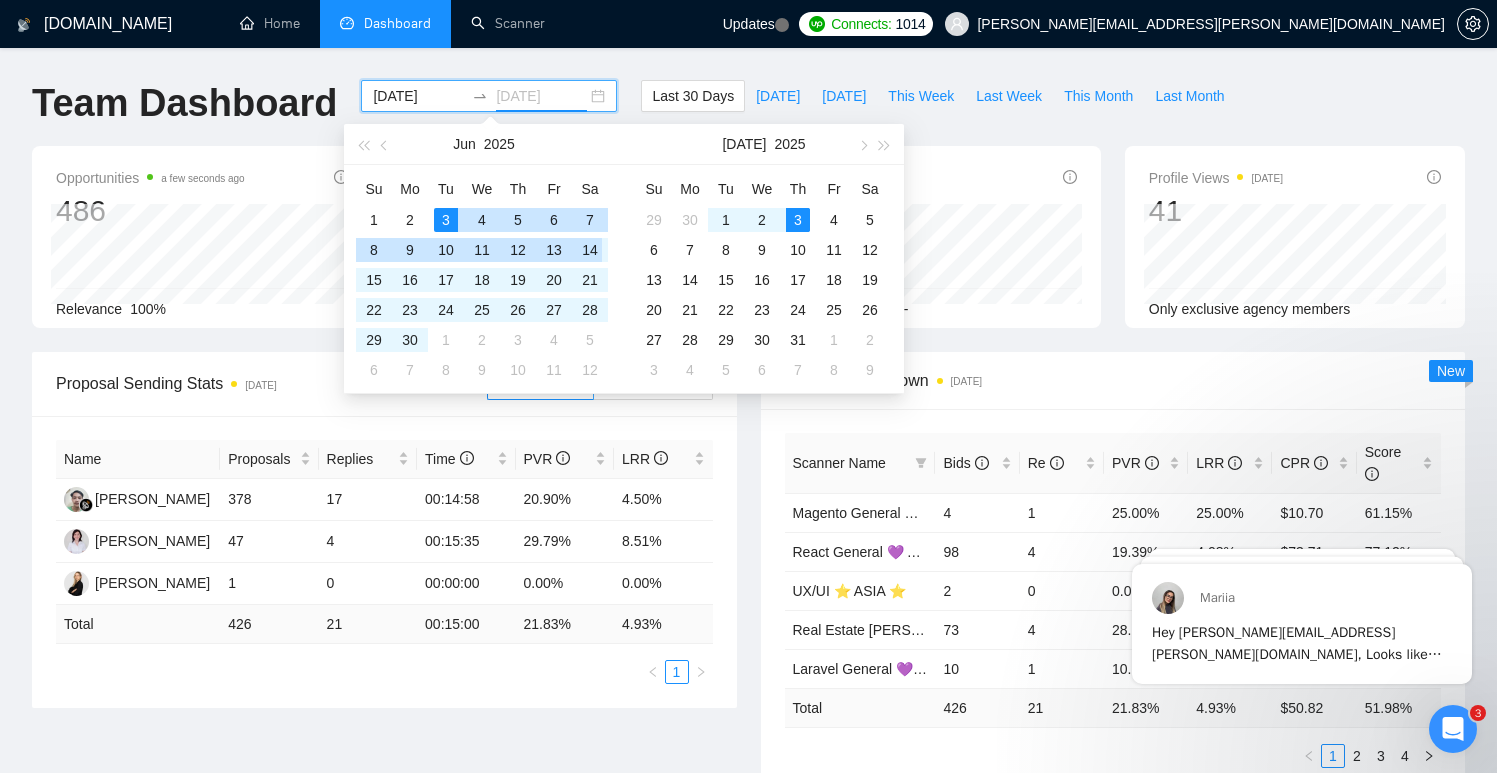 click on "14" at bounding box center (590, 250) 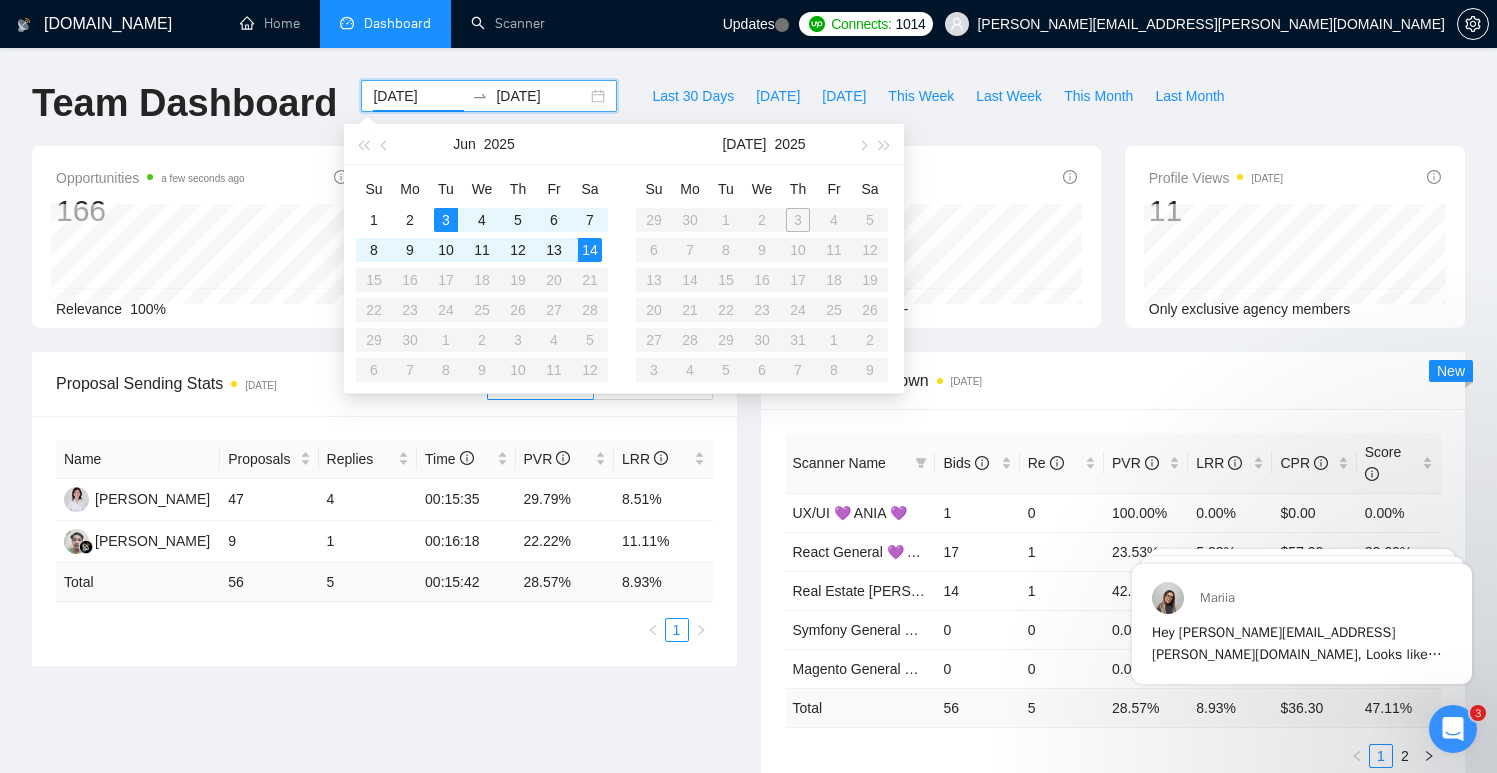 click on "Name Proposals Replies Time   PVR   LRR   [PERSON_NAME] 47 4 00:15:35 29.79% 8.51% [PERSON_NAME] 9 1 00:16:18 22.22% 11.11% Total 56 5 00:15:42 28.57 % 8.93 % 1" at bounding box center [384, 541] 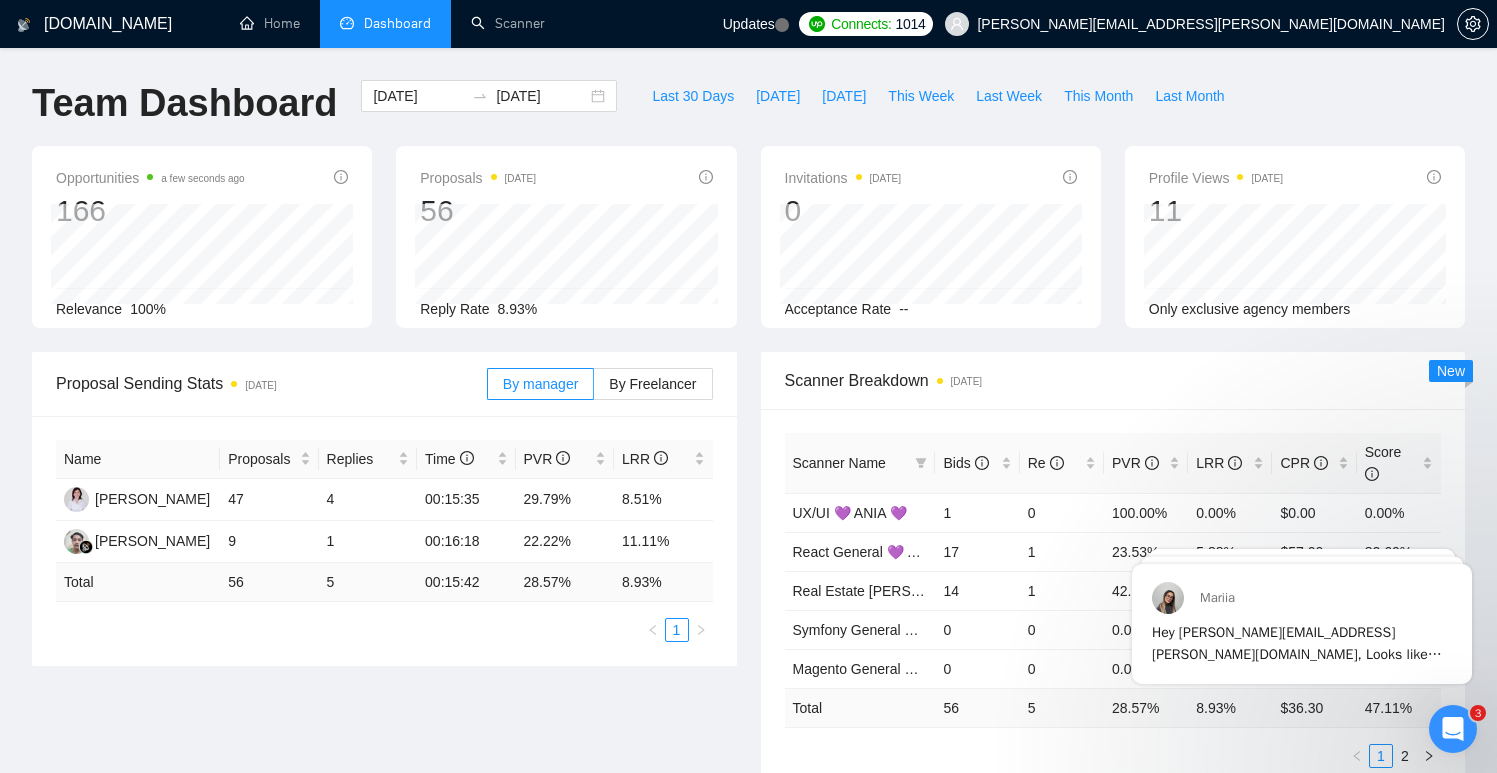 scroll, scrollTop: 0, scrollLeft: 0, axis: both 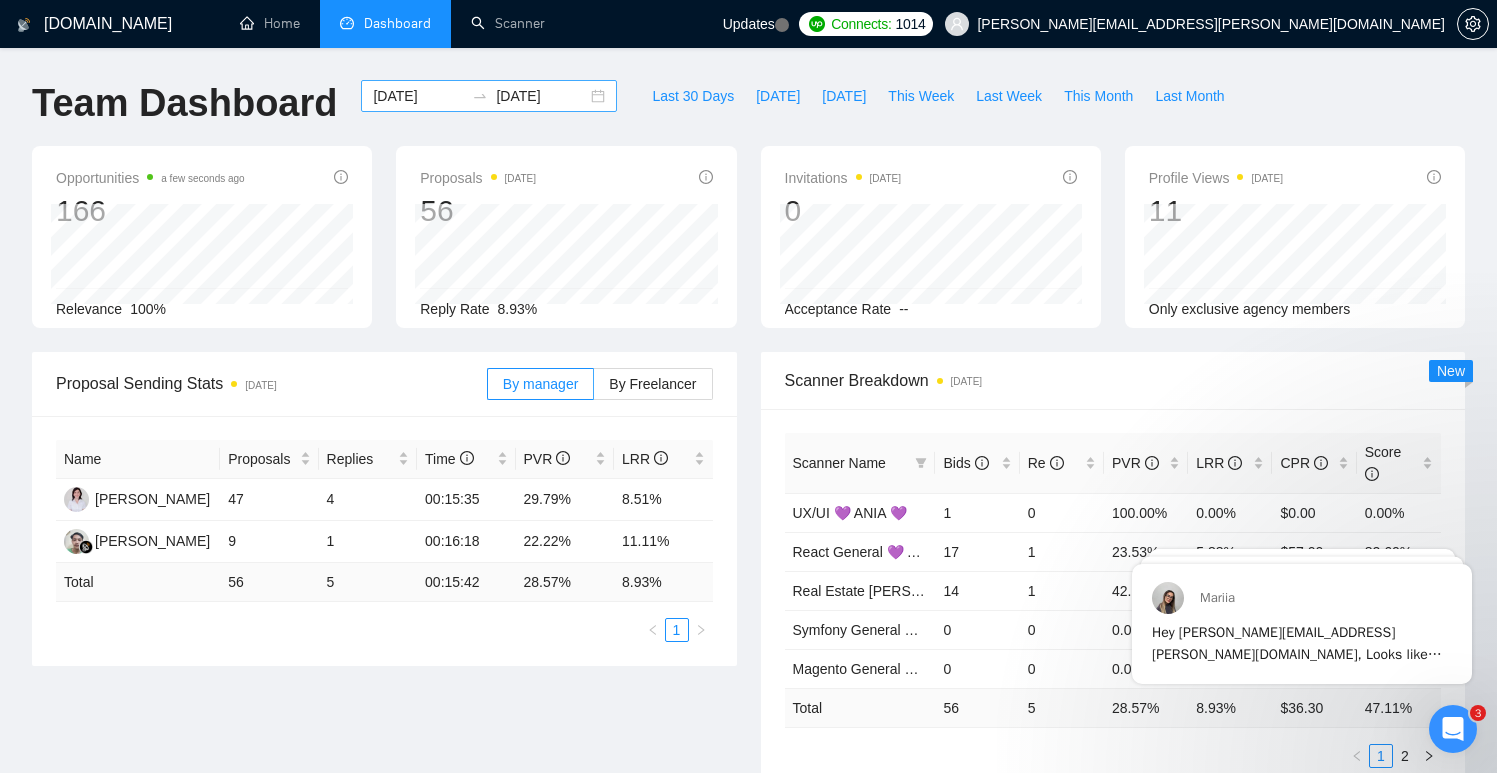 click on "[DATE]" at bounding box center (418, 96) 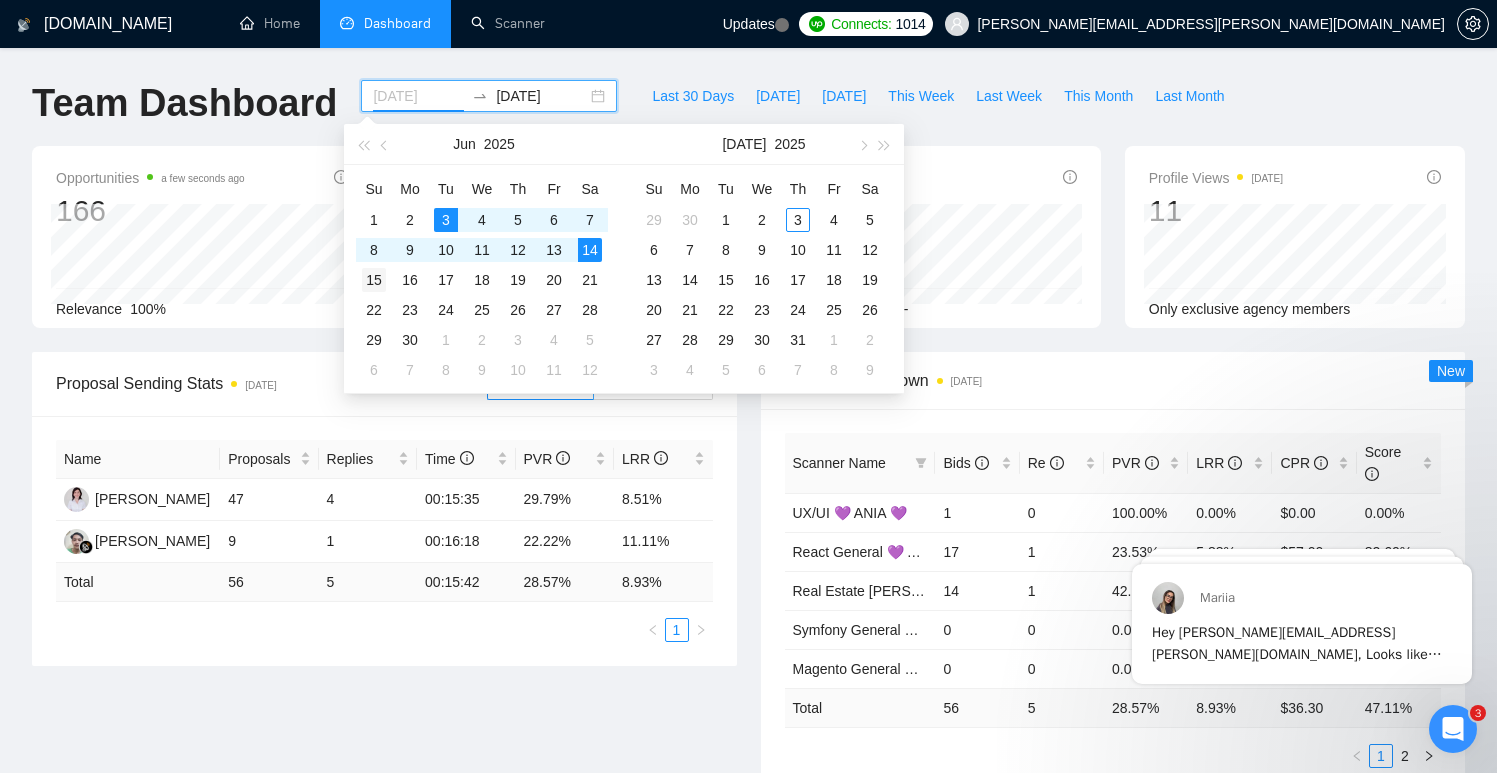 type on "[DATE]" 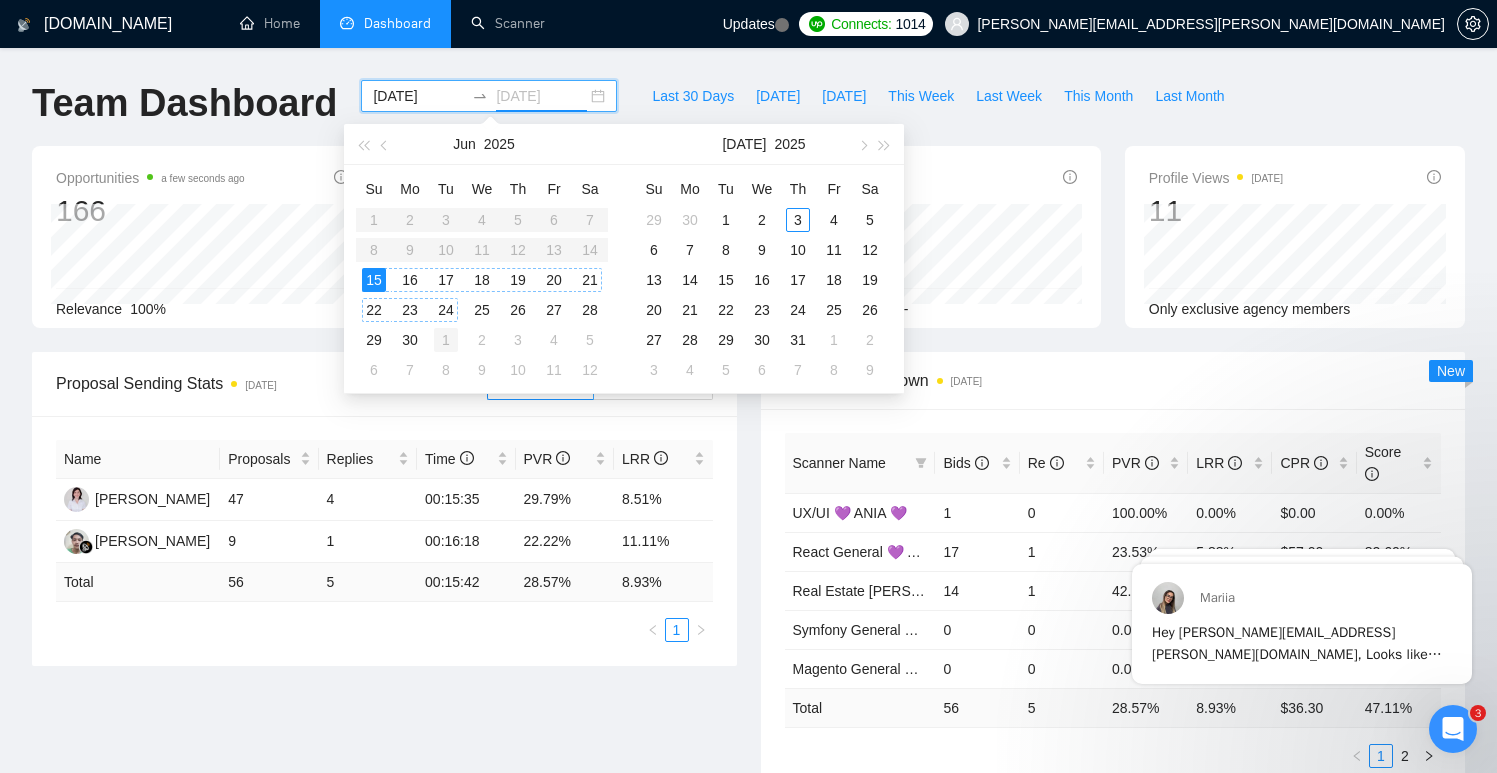 type on "[DATE]" 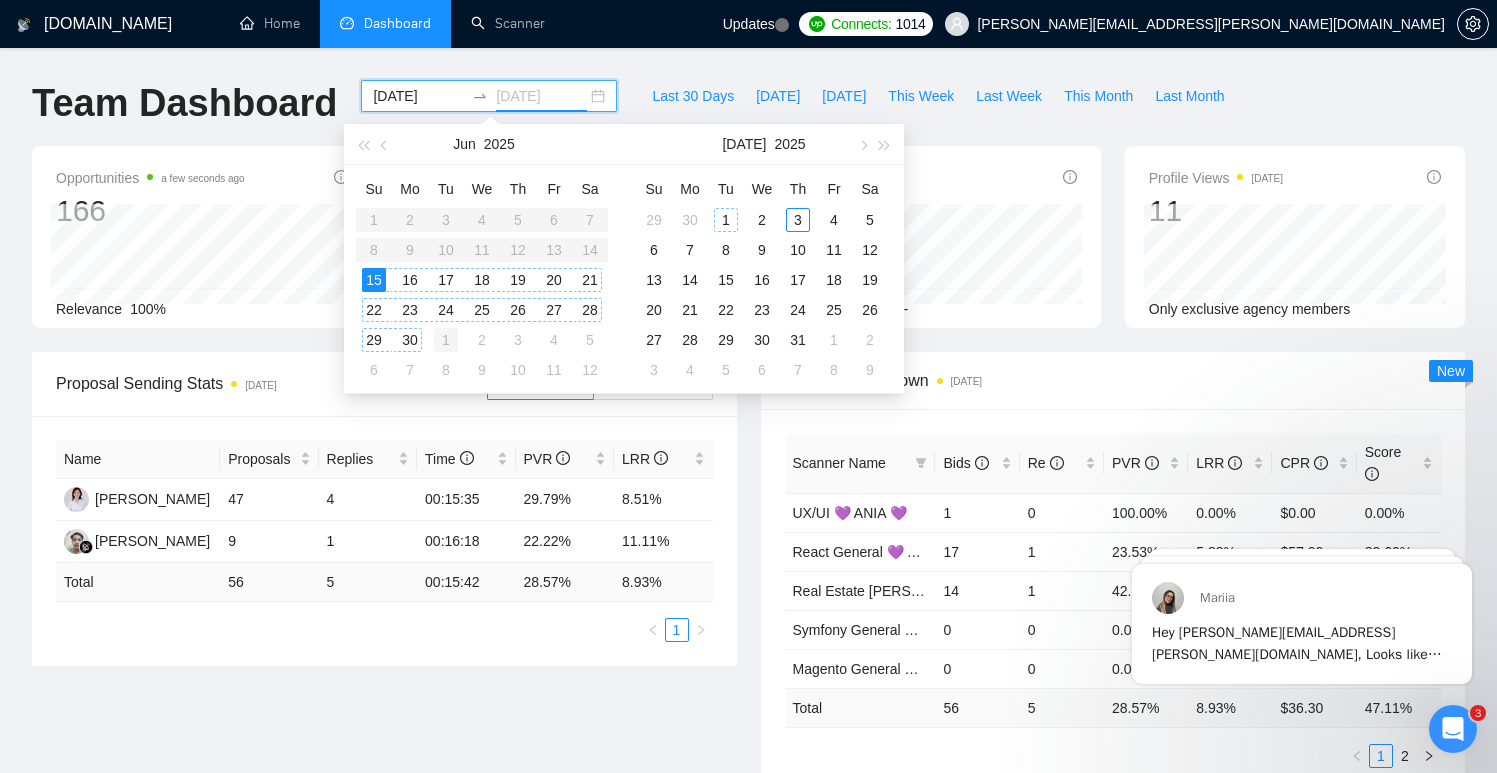 click on "1" at bounding box center (446, 340) 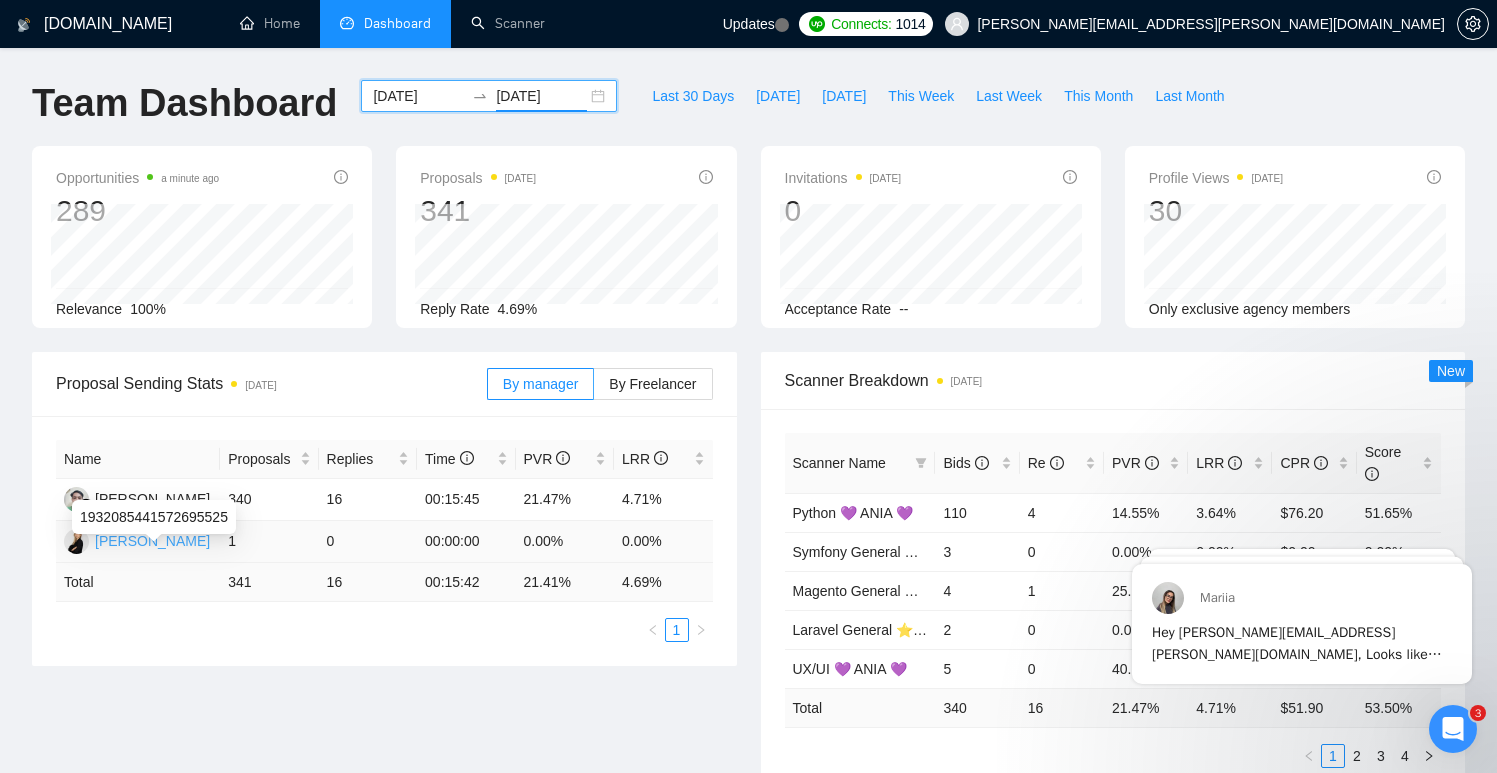 click on "[PERSON_NAME]" at bounding box center (152, 541) 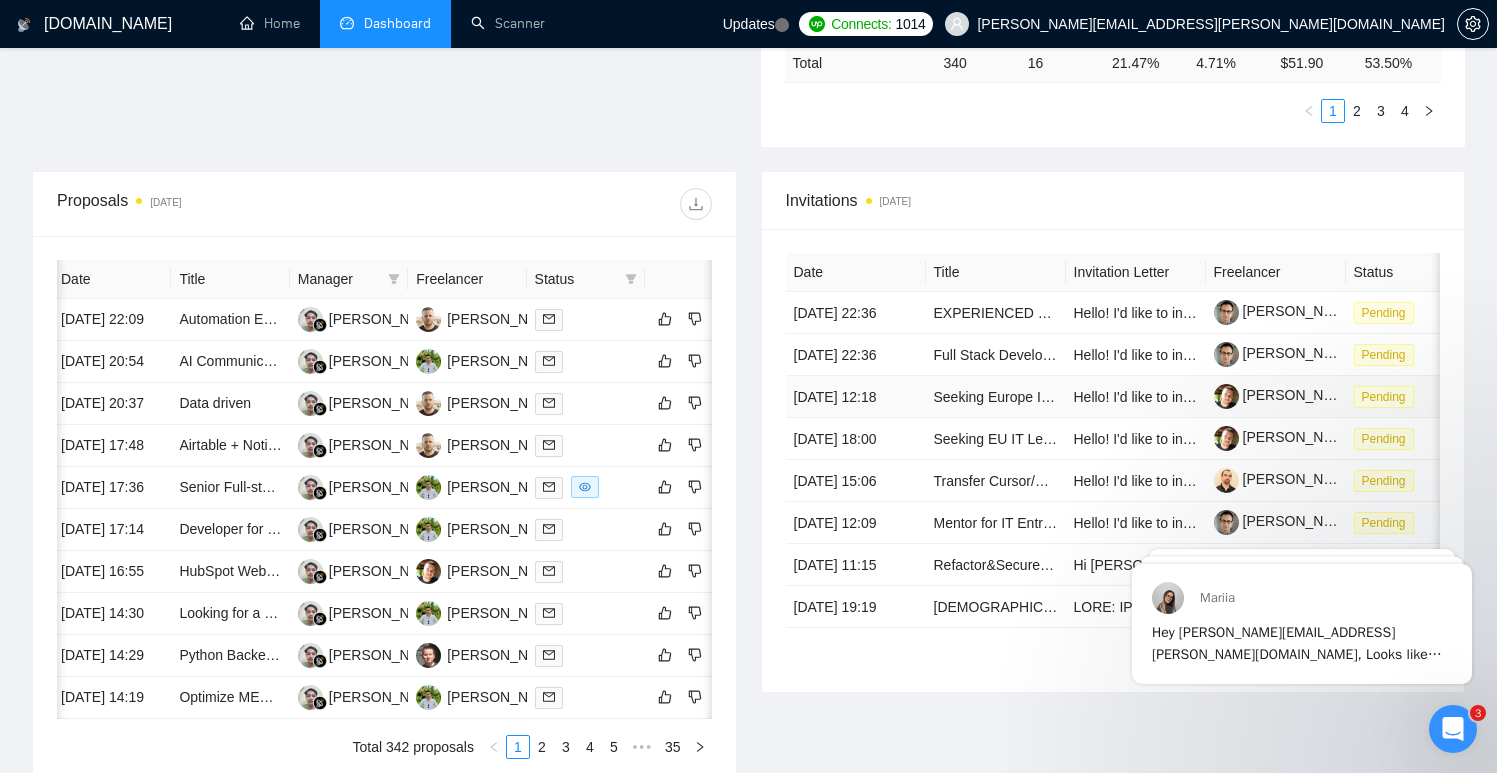 scroll, scrollTop: 645, scrollLeft: 0, axis: vertical 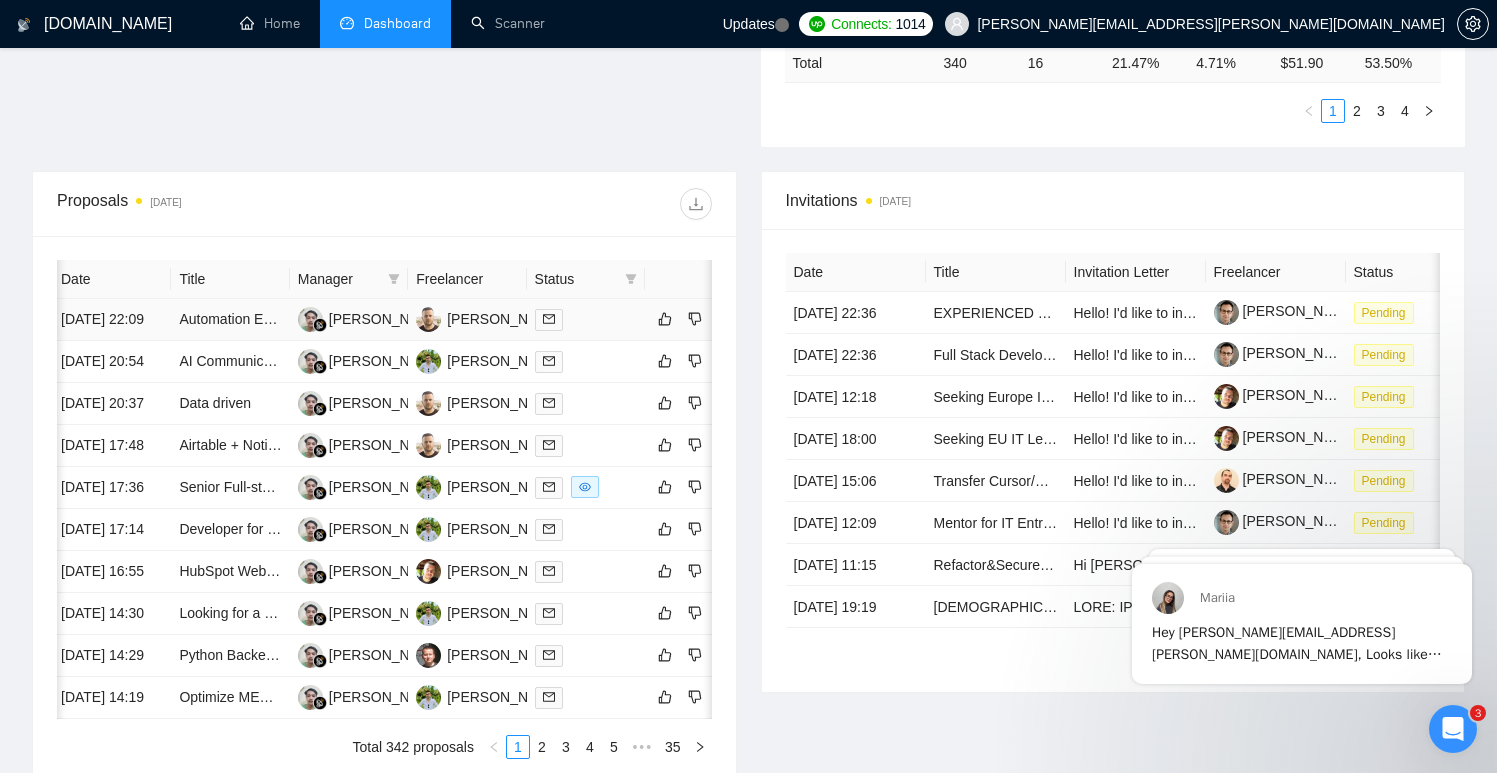 click on "Automation Expert Needed | [DOMAIN_NAME], API Integration, Web Scraping, AI Bots" at bounding box center (230, 320) 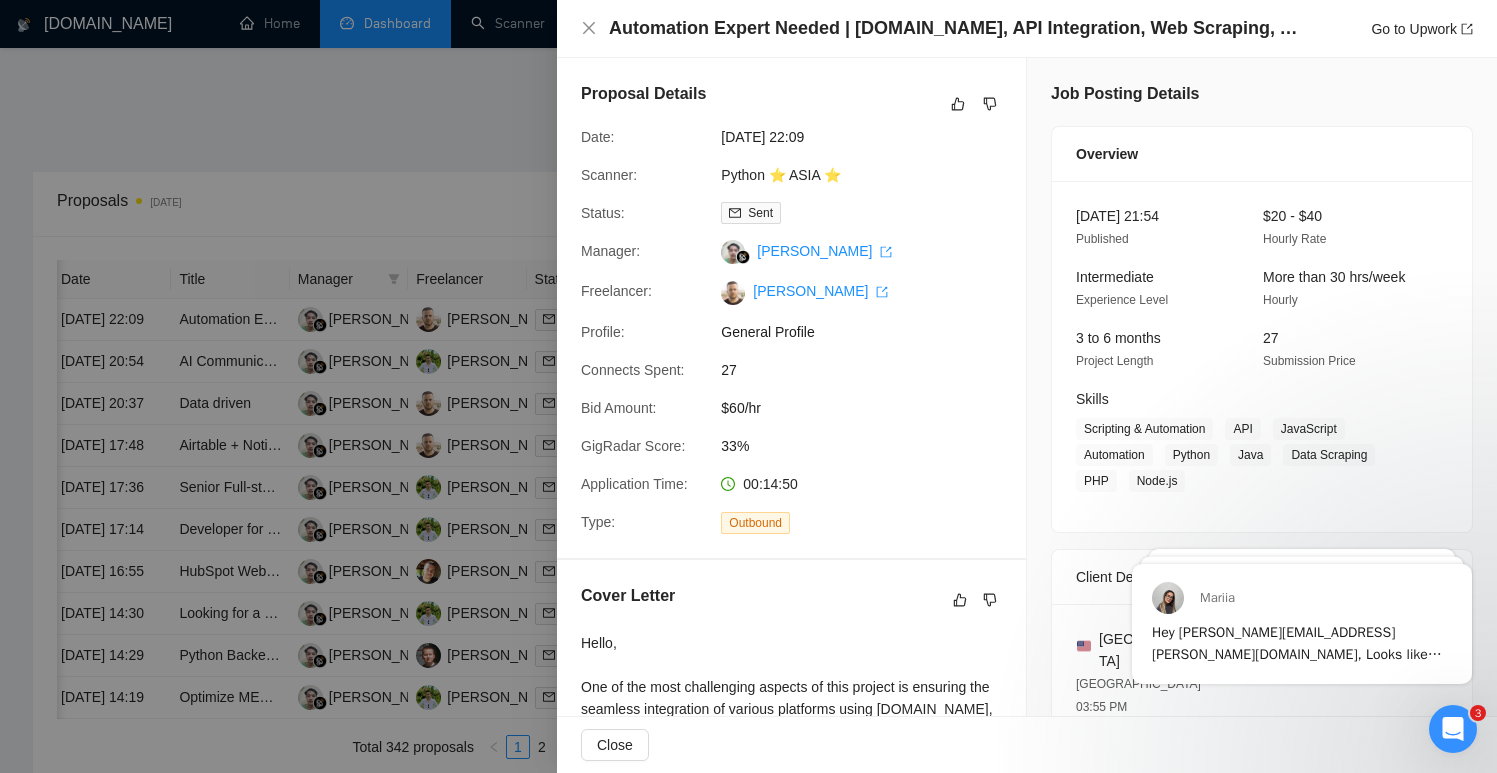 scroll, scrollTop: 0, scrollLeft: 0, axis: both 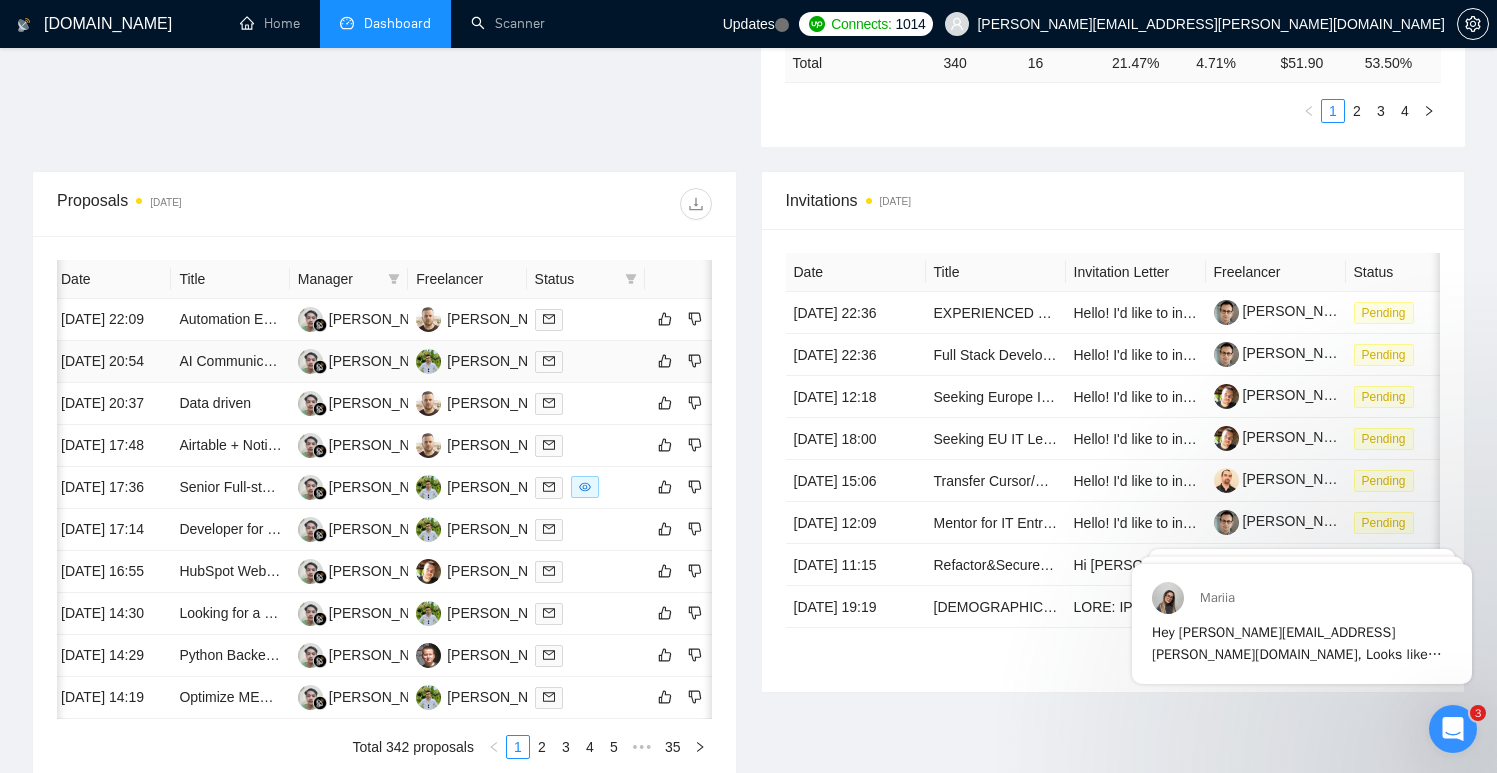 click on "AI Communication & Translation Assistant Tool Development" at bounding box center (230, 362) 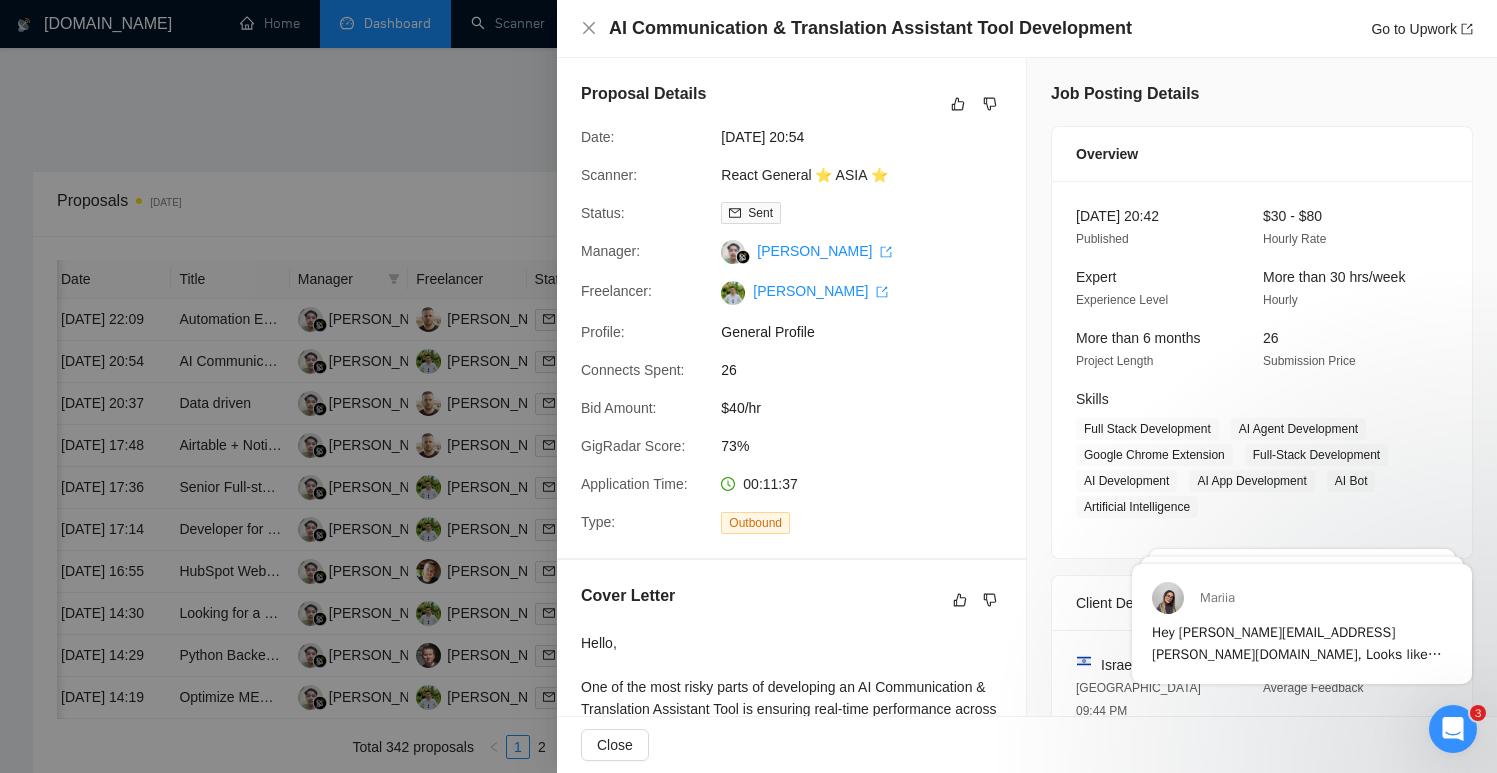 scroll, scrollTop: 0, scrollLeft: 0, axis: both 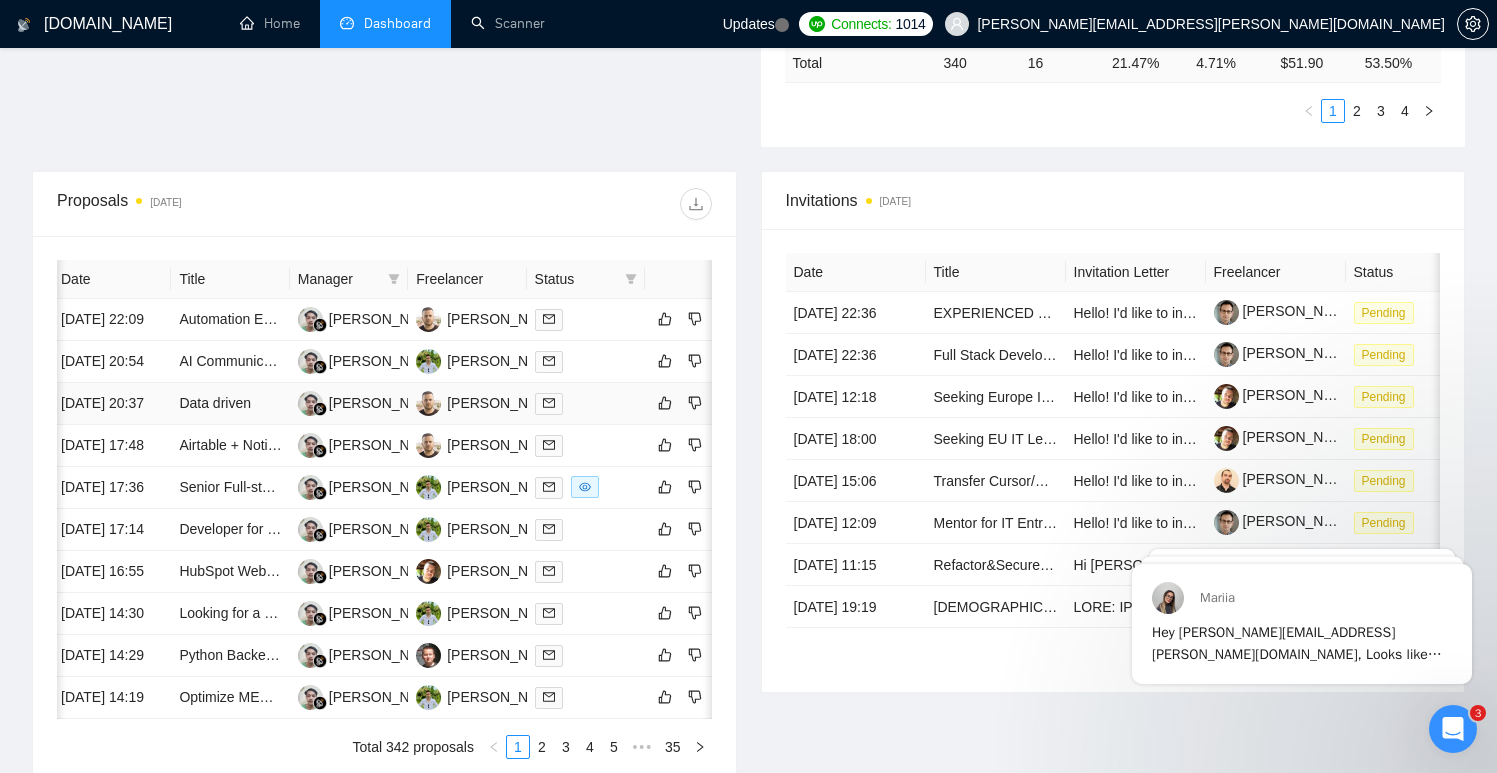 click on "Data driven" at bounding box center [230, 404] 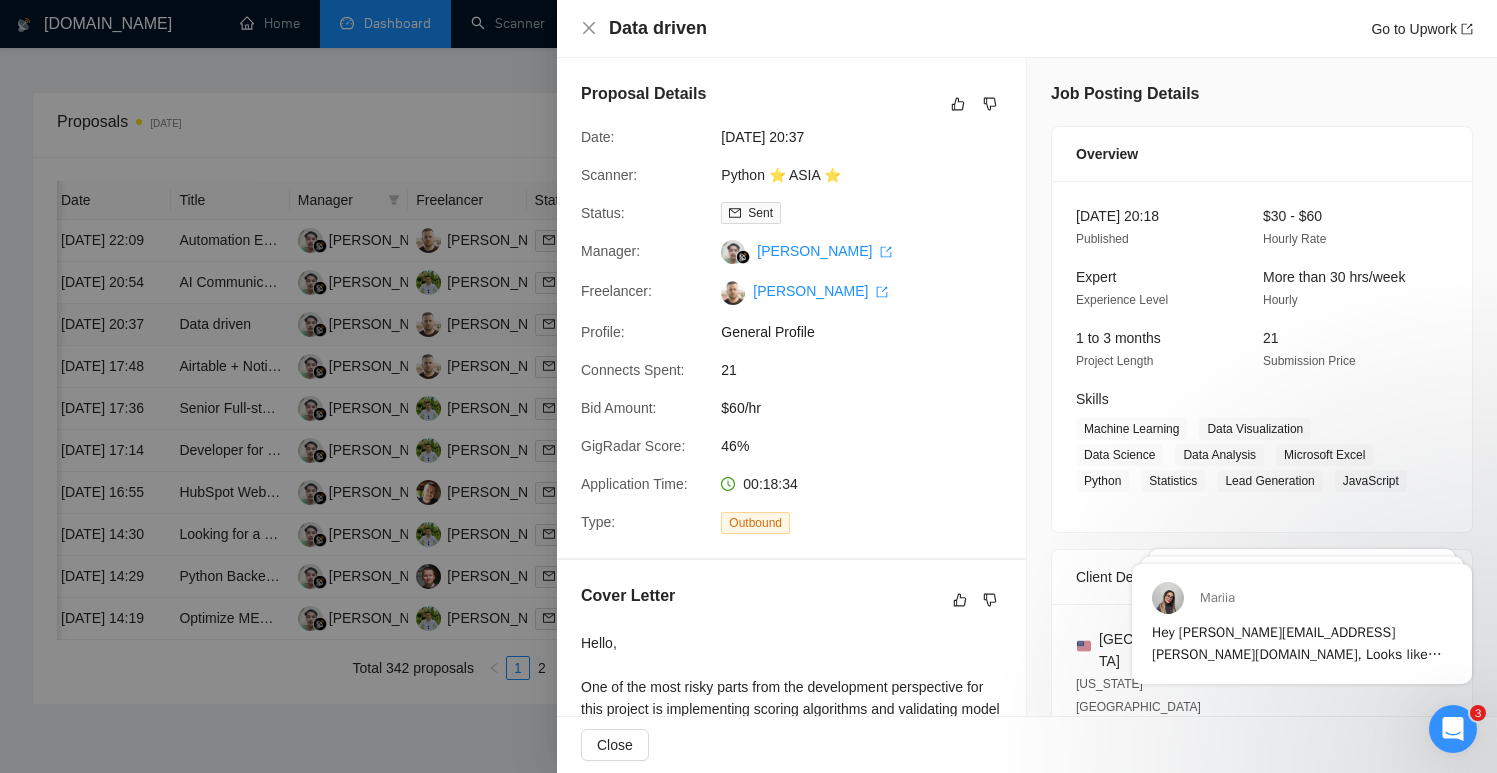 scroll, scrollTop: 716, scrollLeft: 0, axis: vertical 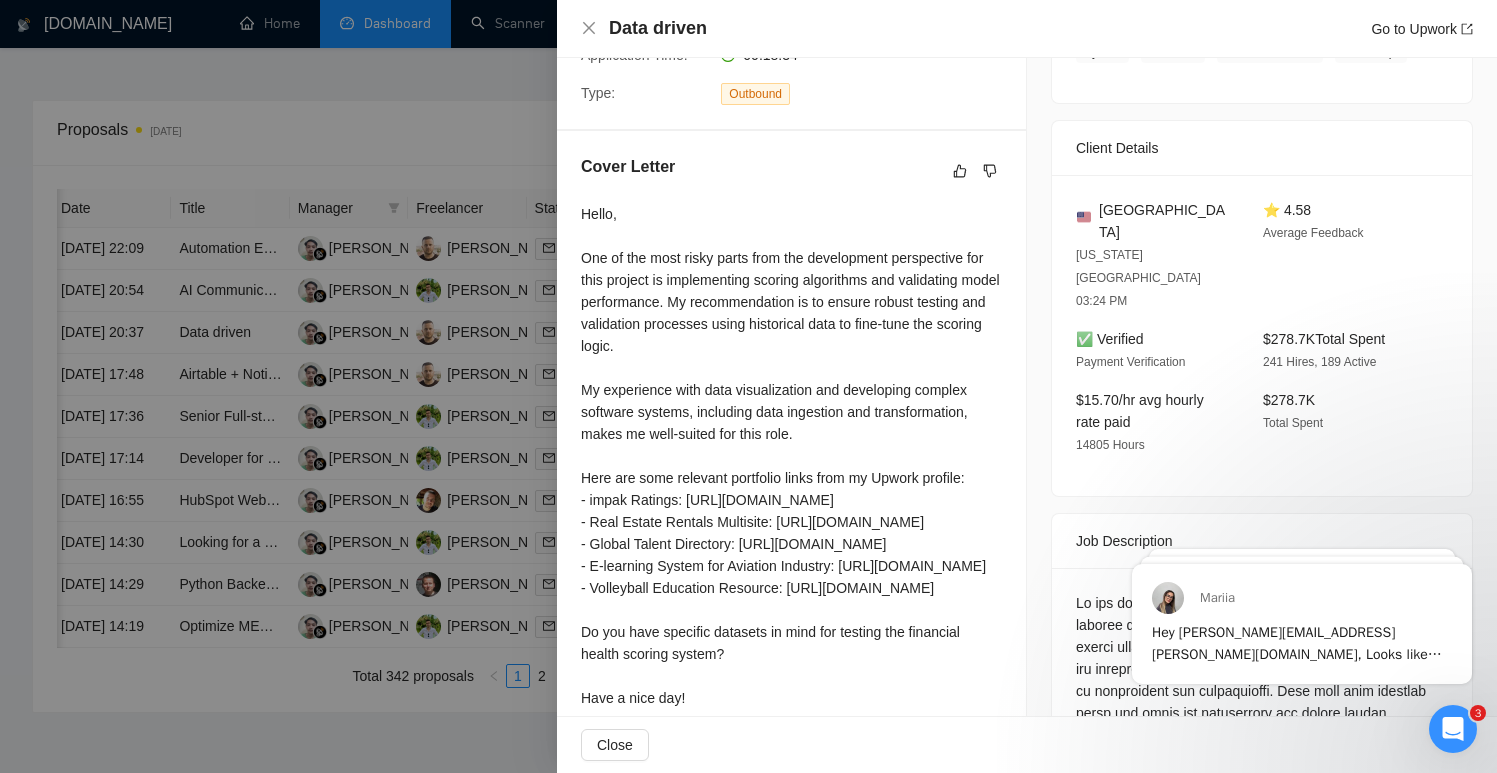 click at bounding box center (748, 386) 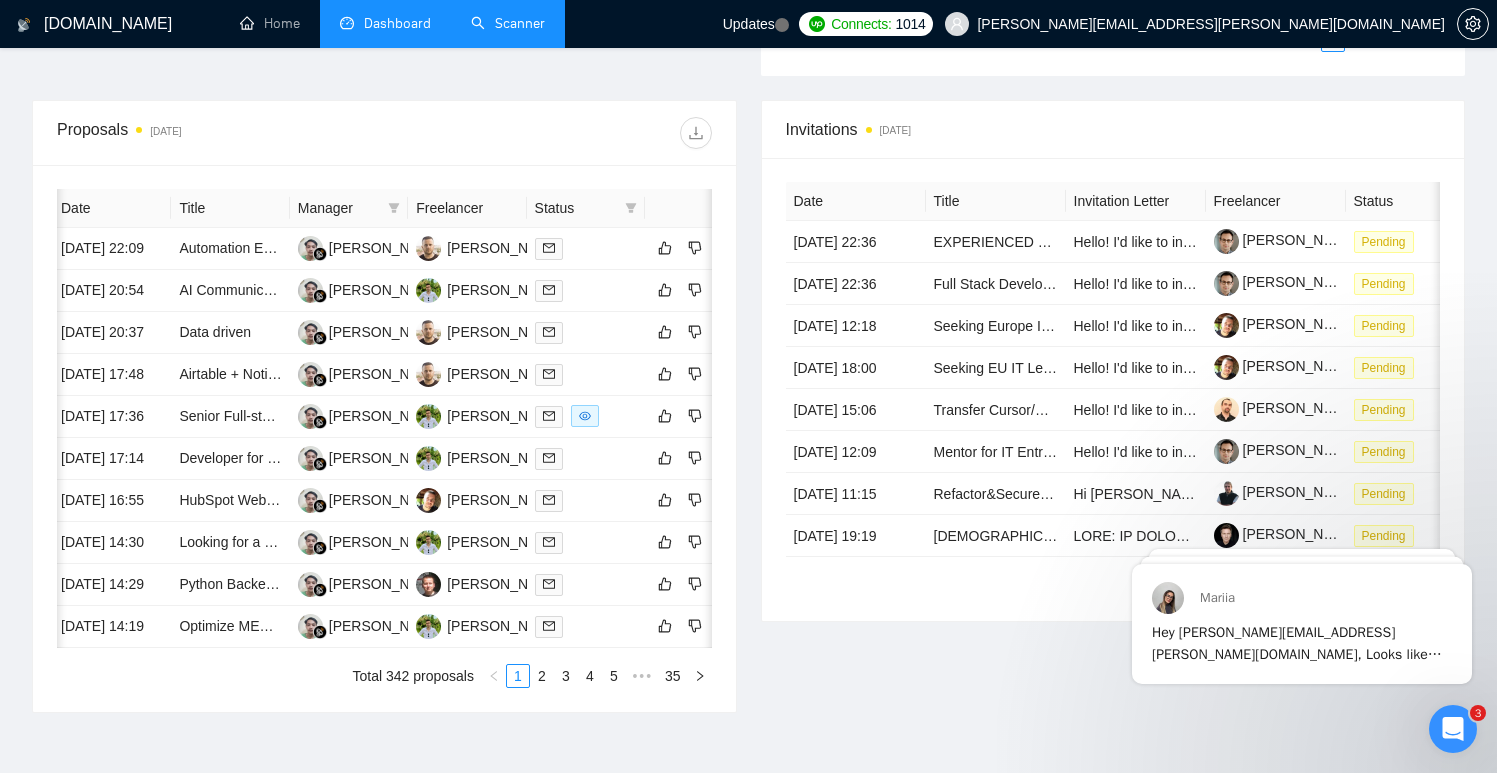 click on "Scanner" at bounding box center (508, 23) 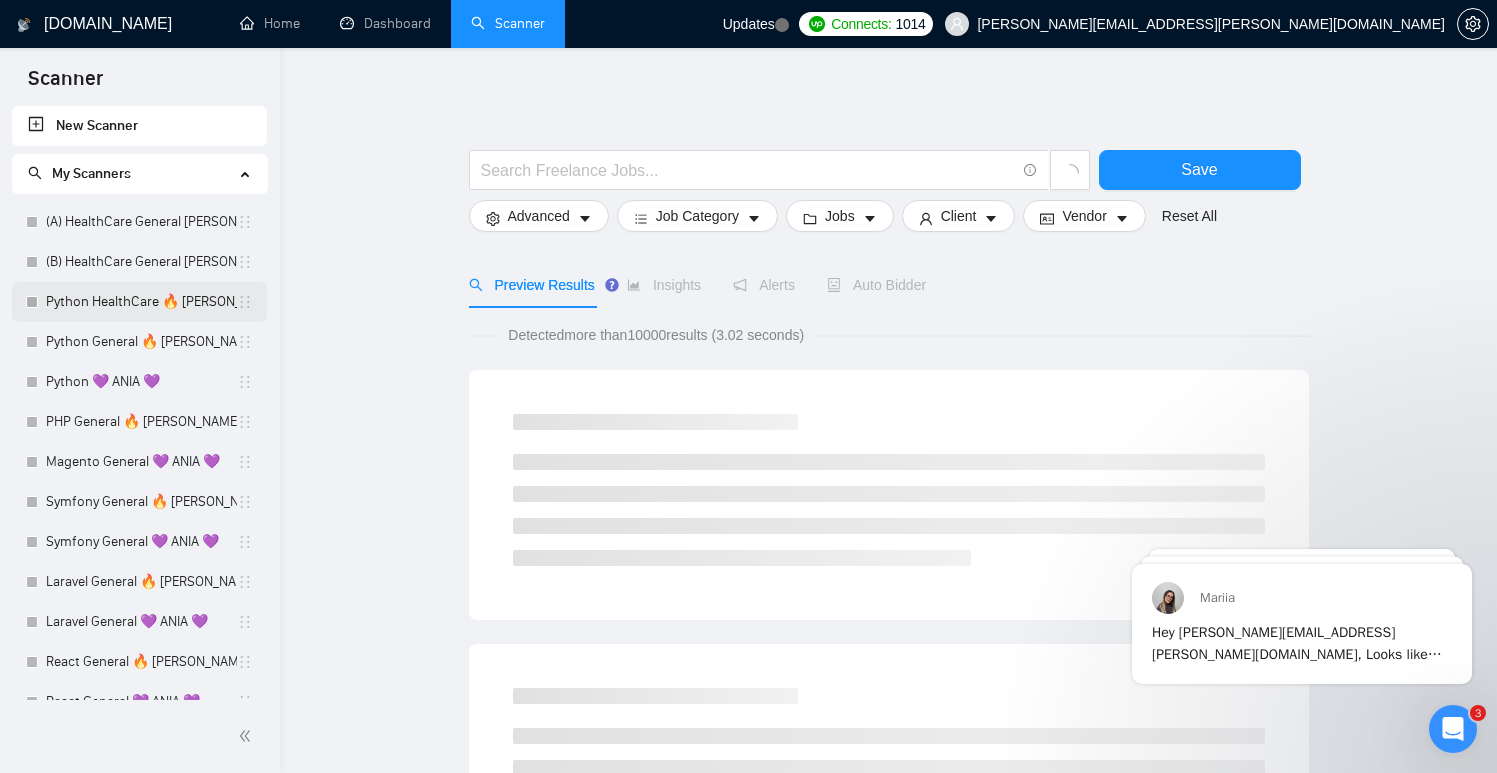 scroll, scrollTop: 0, scrollLeft: 0, axis: both 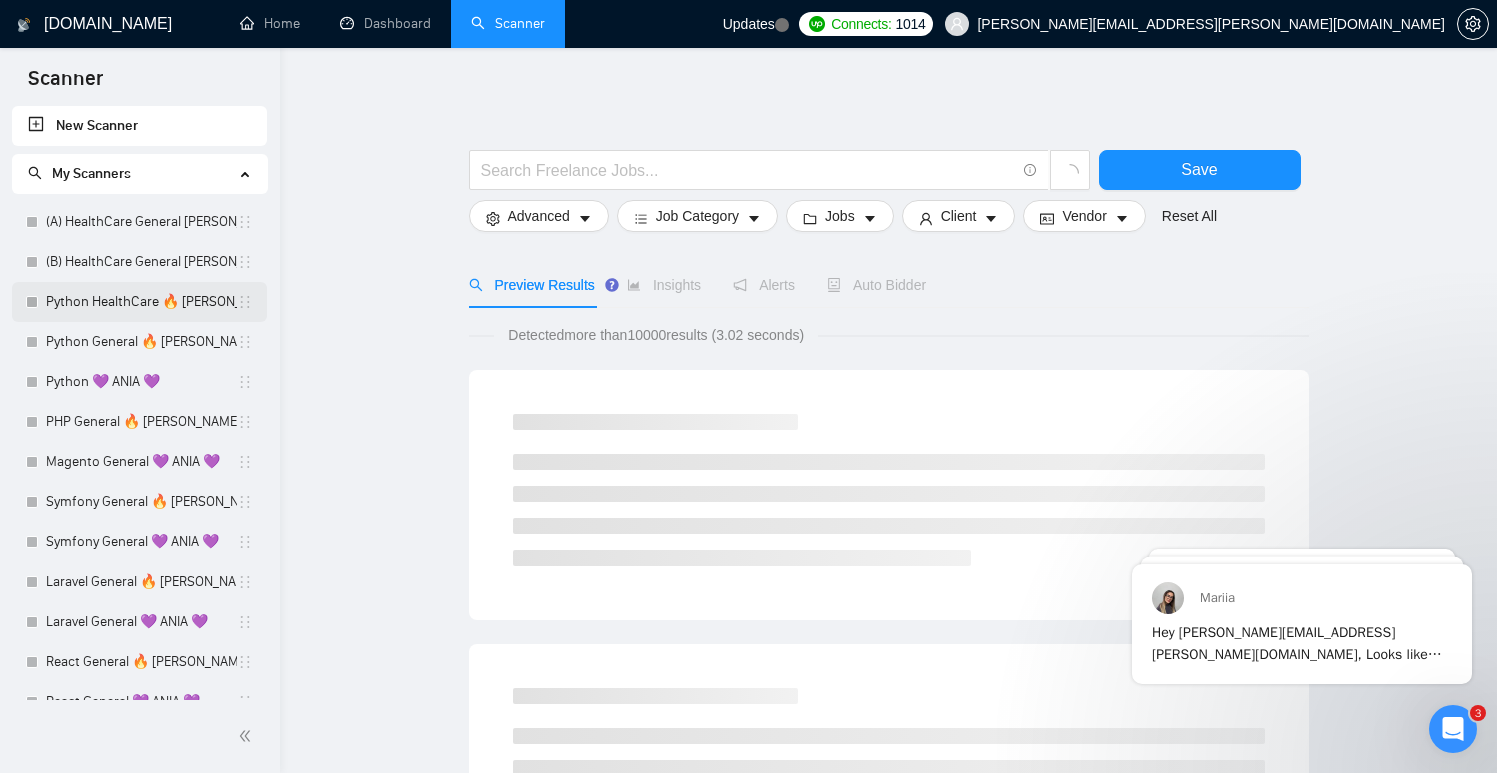 click on "Python HealthCare 🔥 [PERSON_NAME] 🔥" at bounding box center (141, 302) 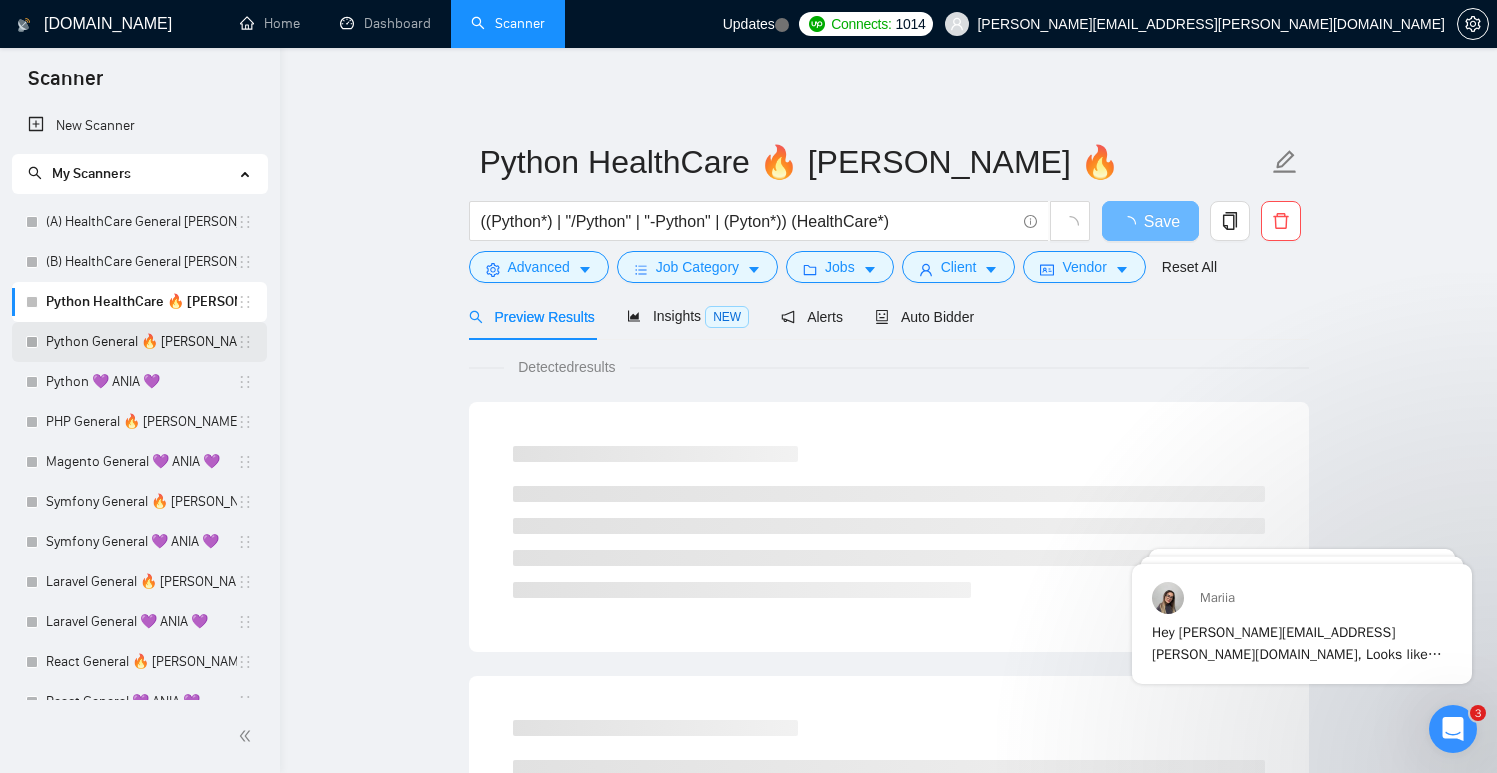 click on "Python General 🔥 [PERSON_NAME] 🔥" at bounding box center [141, 342] 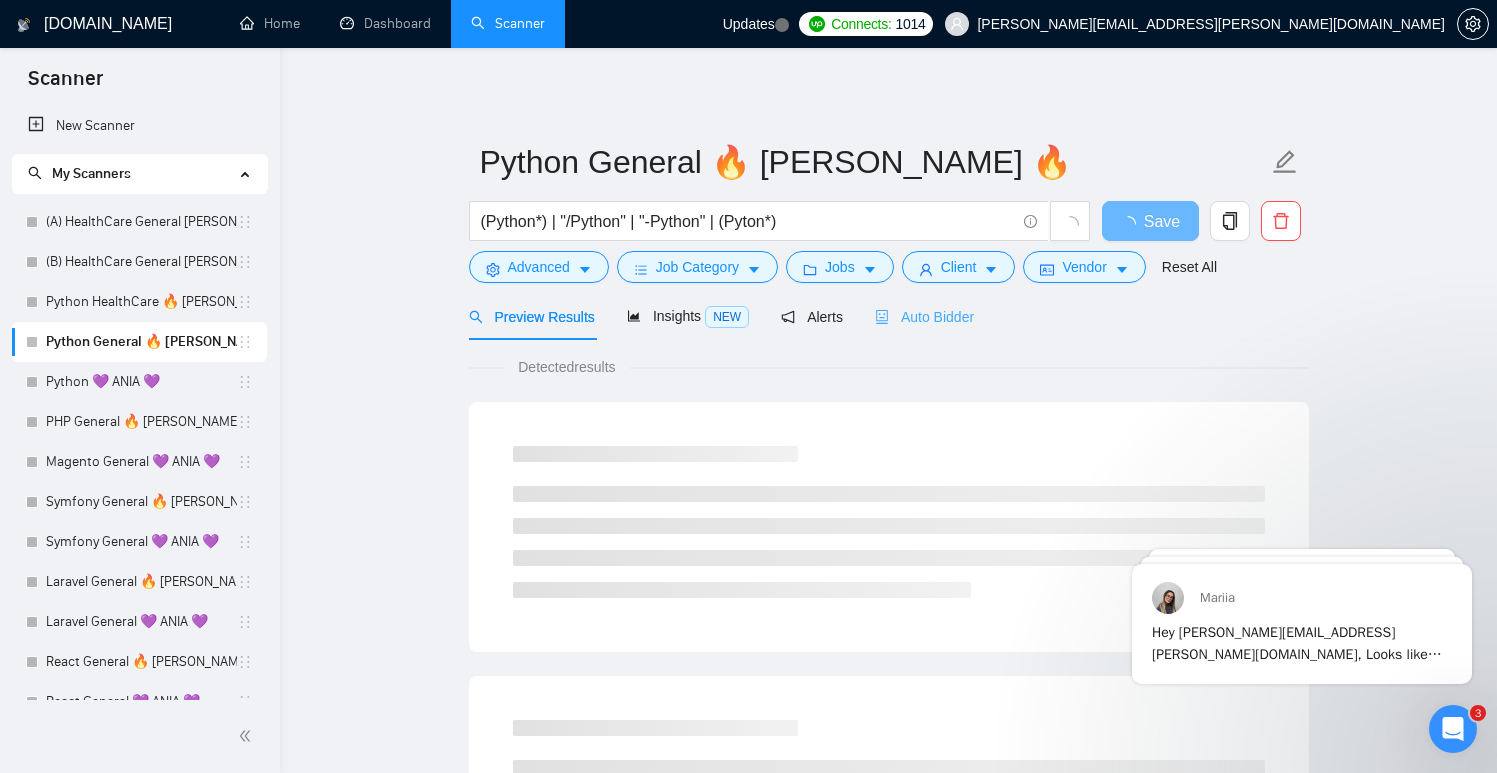 click on "Auto Bidder" at bounding box center (924, 316) 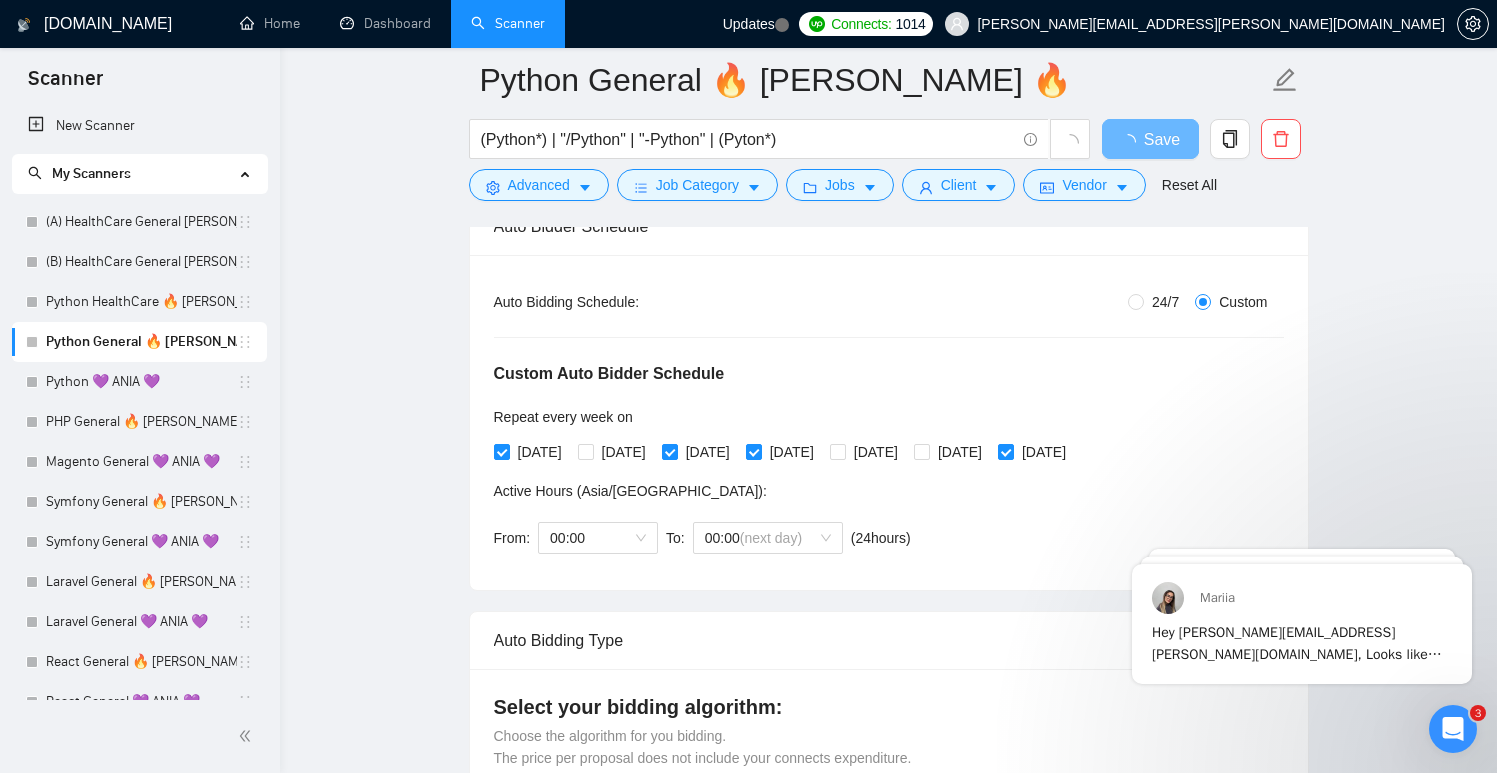 type 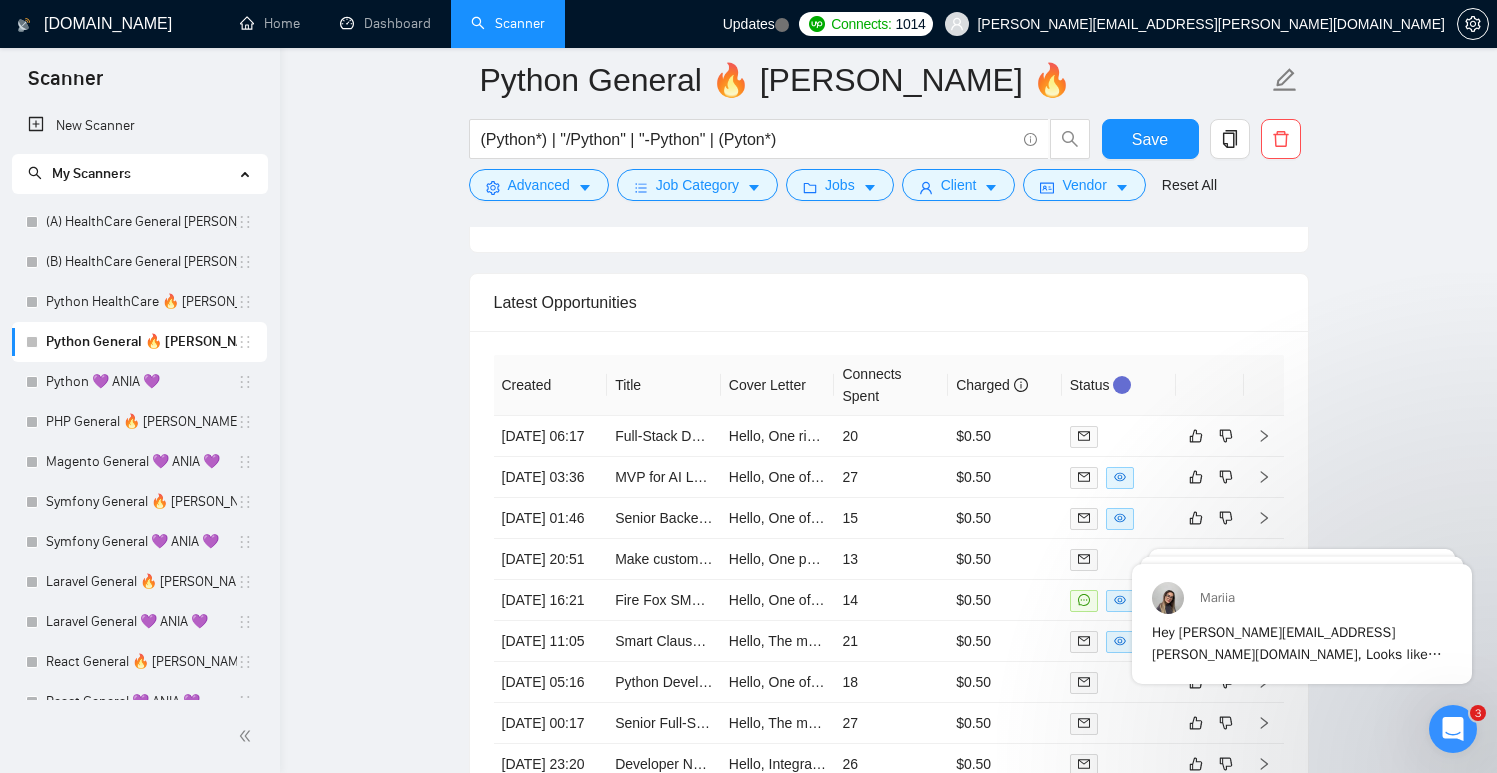 scroll, scrollTop: 5028, scrollLeft: 0, axis: vertical 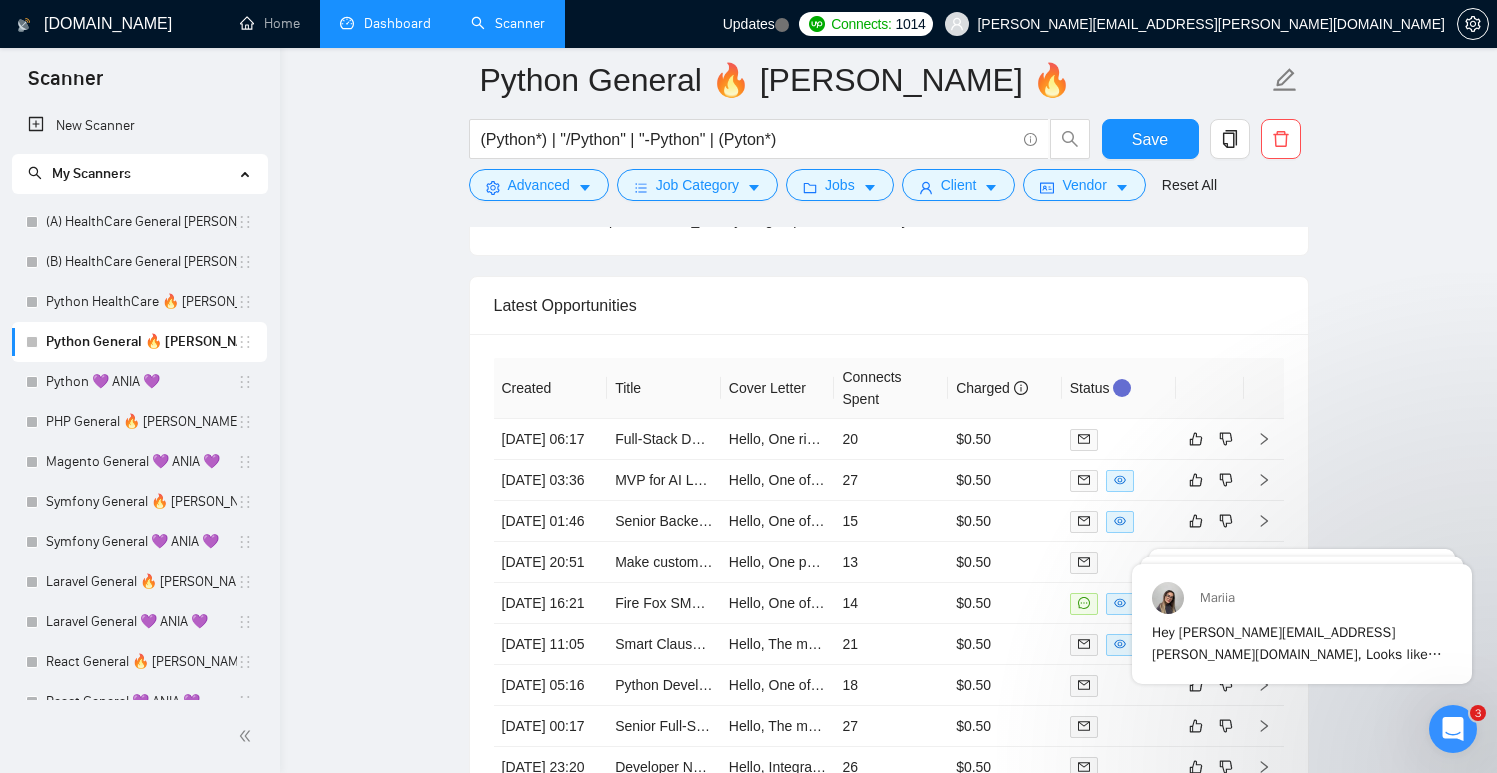 click on "Dashboard" at bounding box center [385, 23] 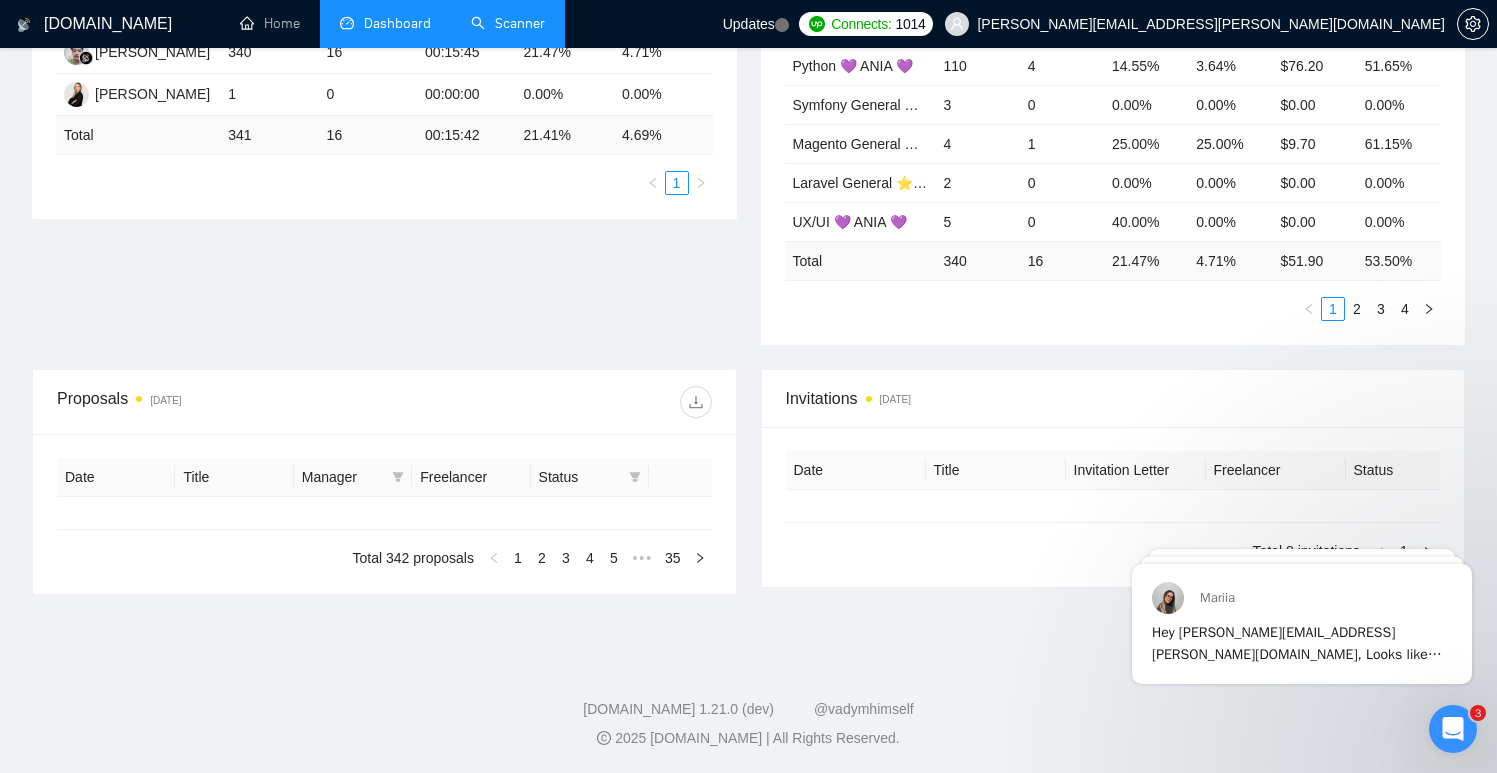 type on "[DATE]" 